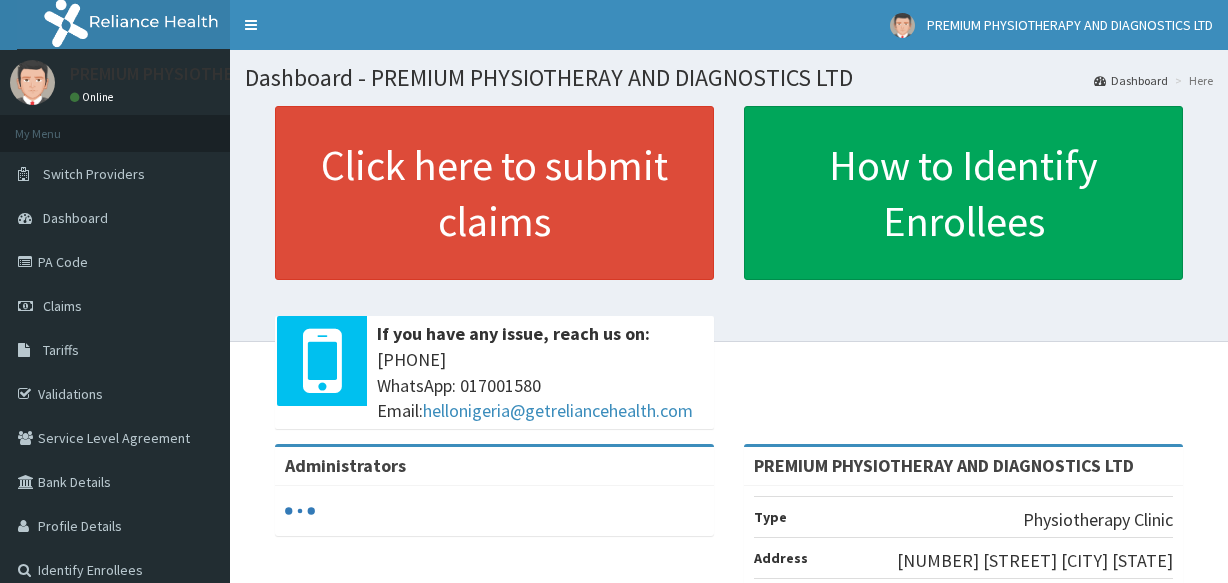 scroll, scrollTop: 0, scrollLeft: 0, axis: both 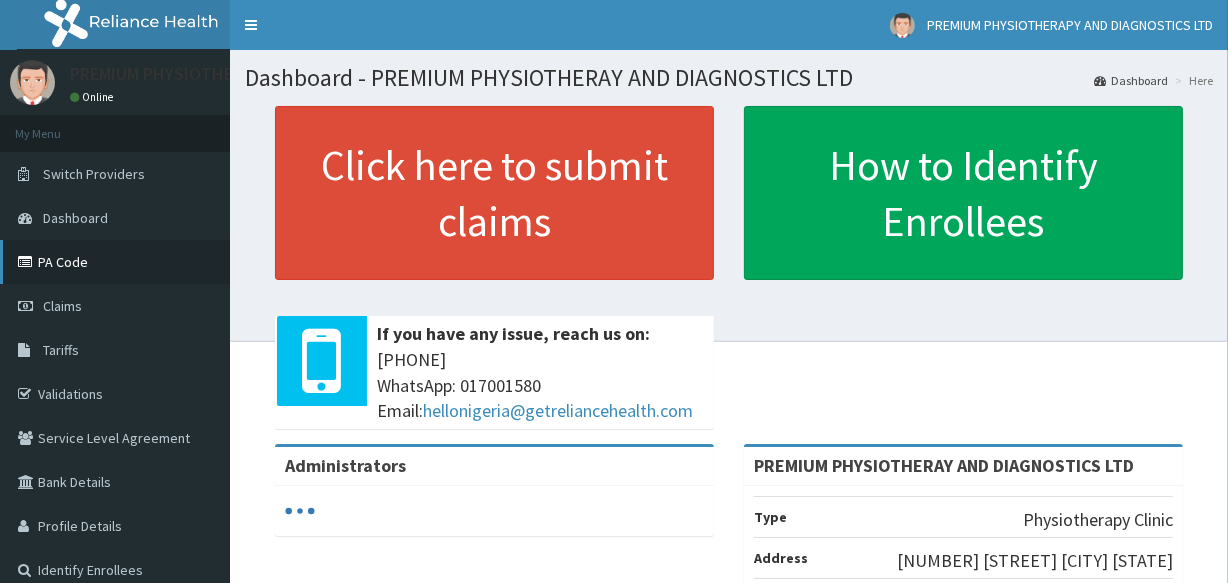 click on "PA Code" at bounding box center [115, 262] 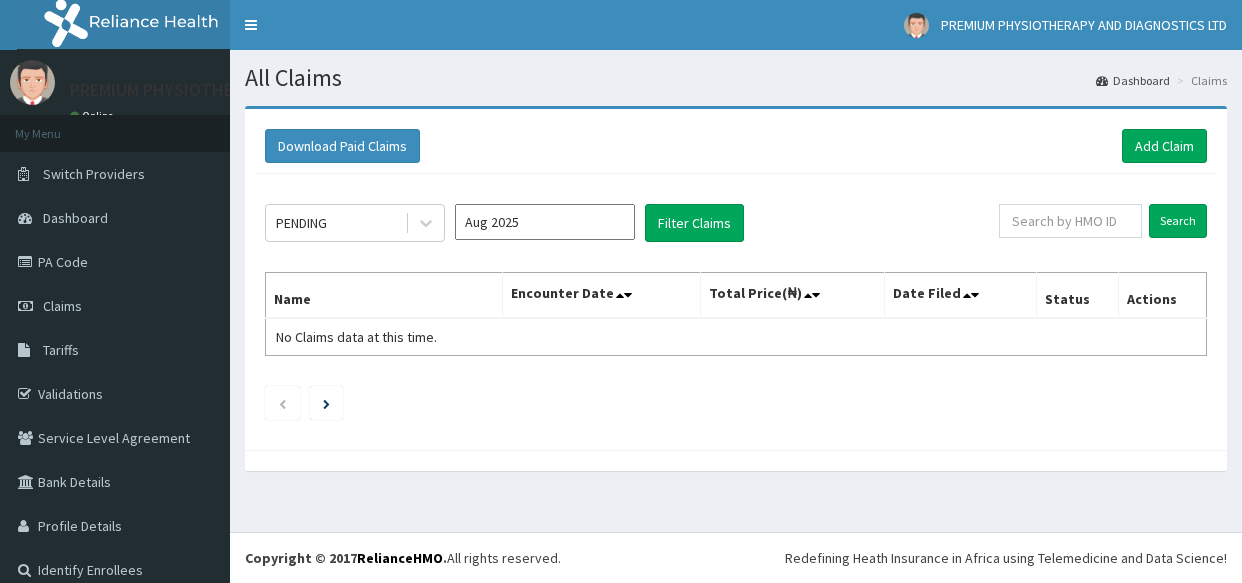 scroll, scrollTop: 0, scrollLeft: 0, axis: both 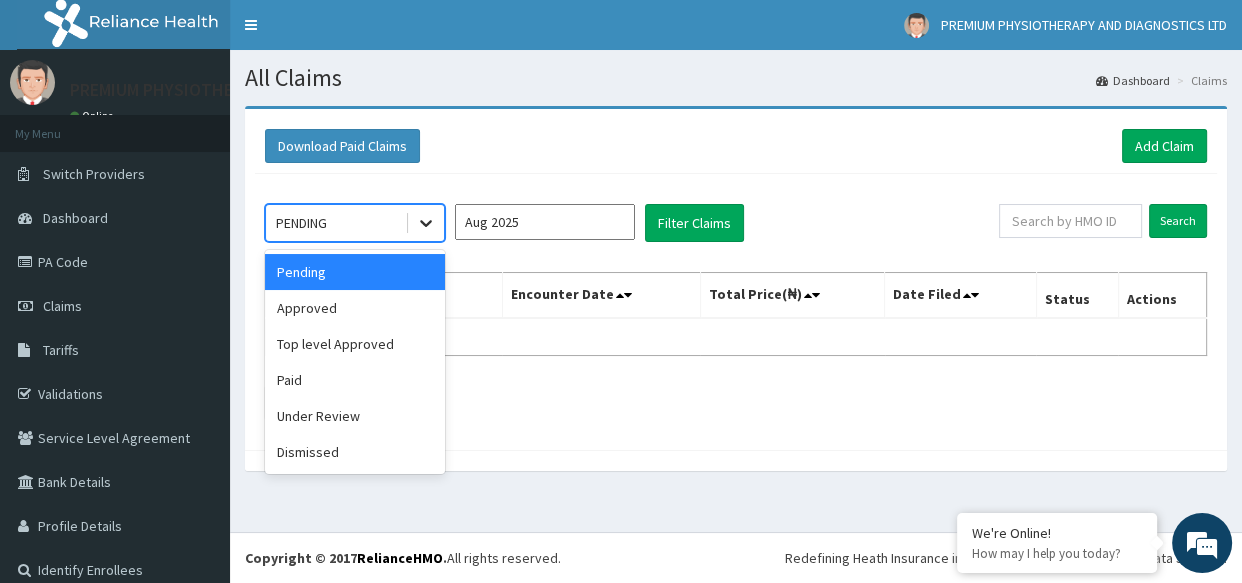 click 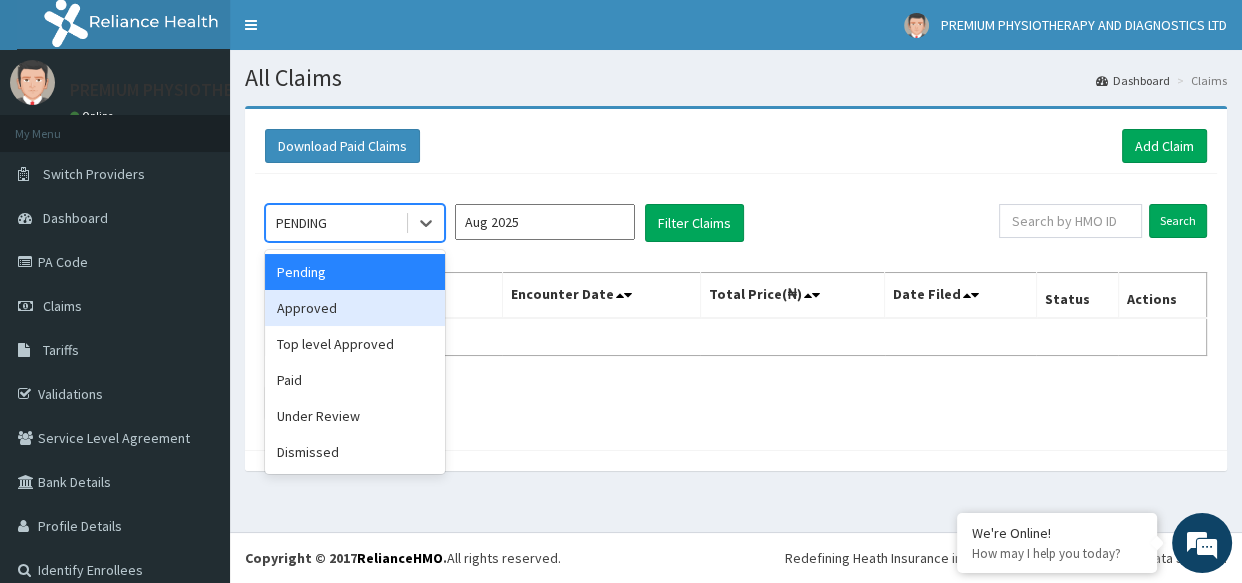 click on "Approved" at bounding box center (355, 308) 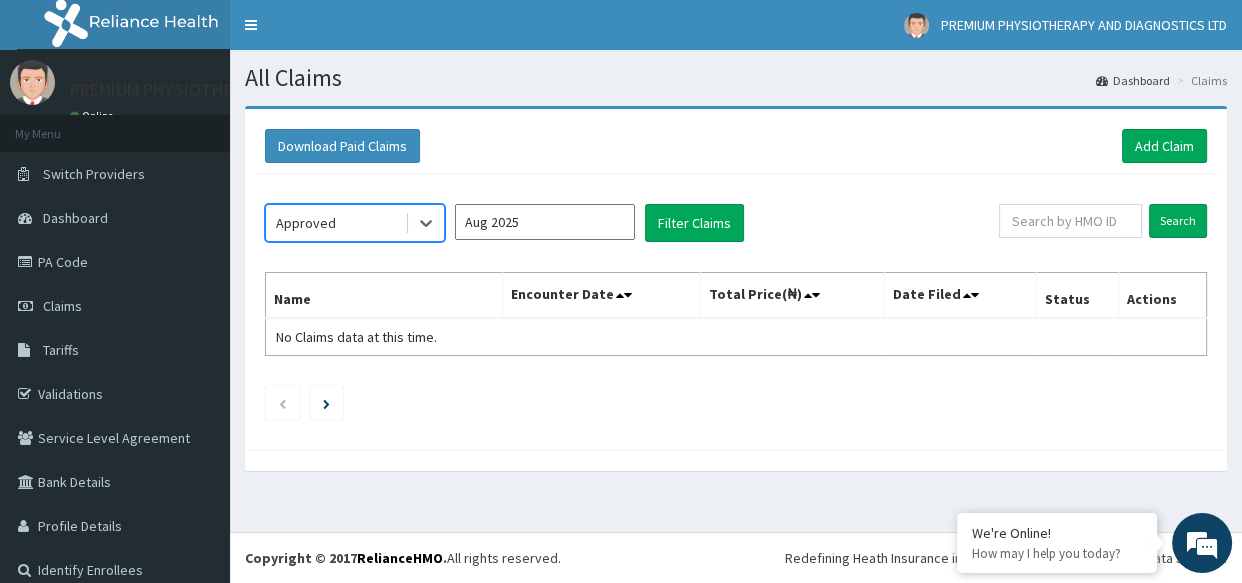 scroll, scrollTop: 0, scrollLeft: 0, axis: both 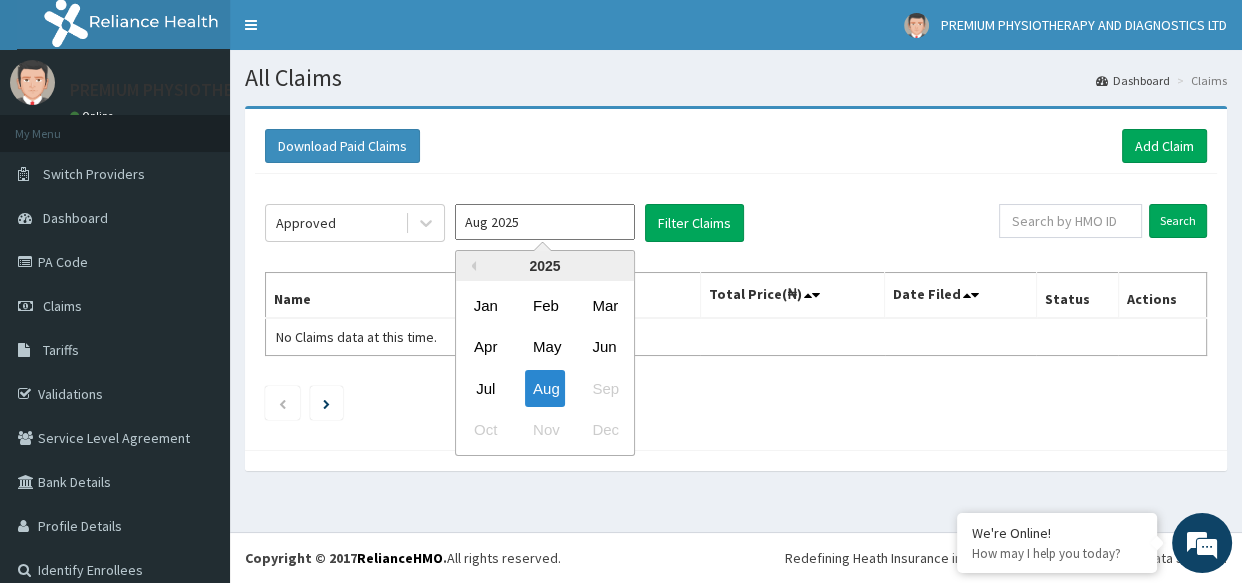 click on "Aug 2025" at bounding box center (545, 222) 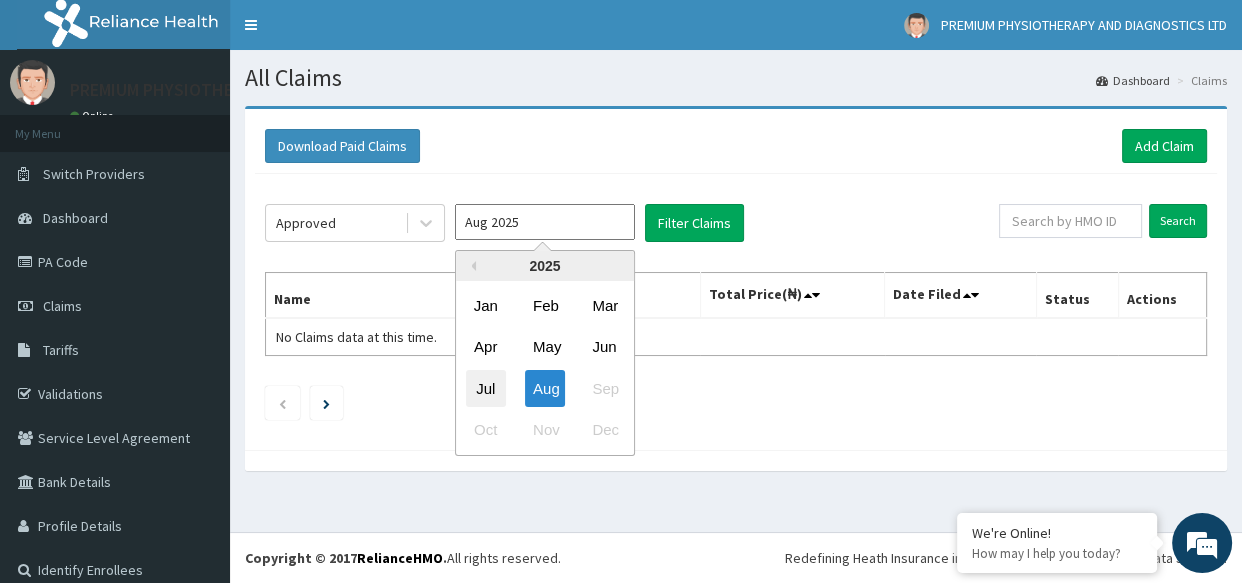 click on "Jul" at bounding box center (486, 388) 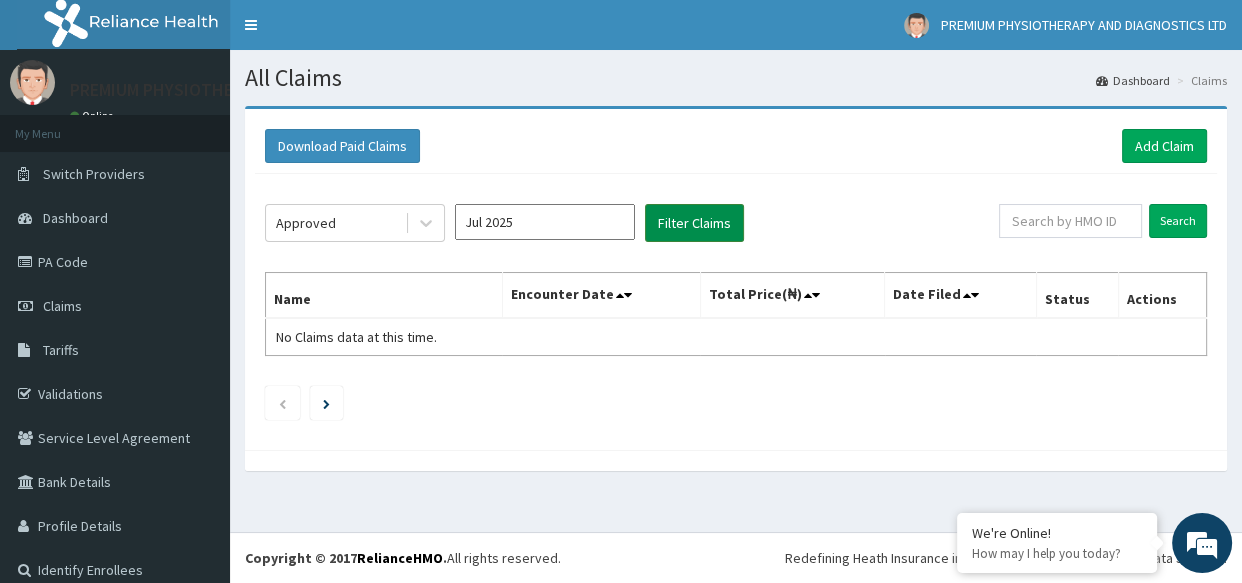 click on "Filter Claims" at bounding box center (694, 223) 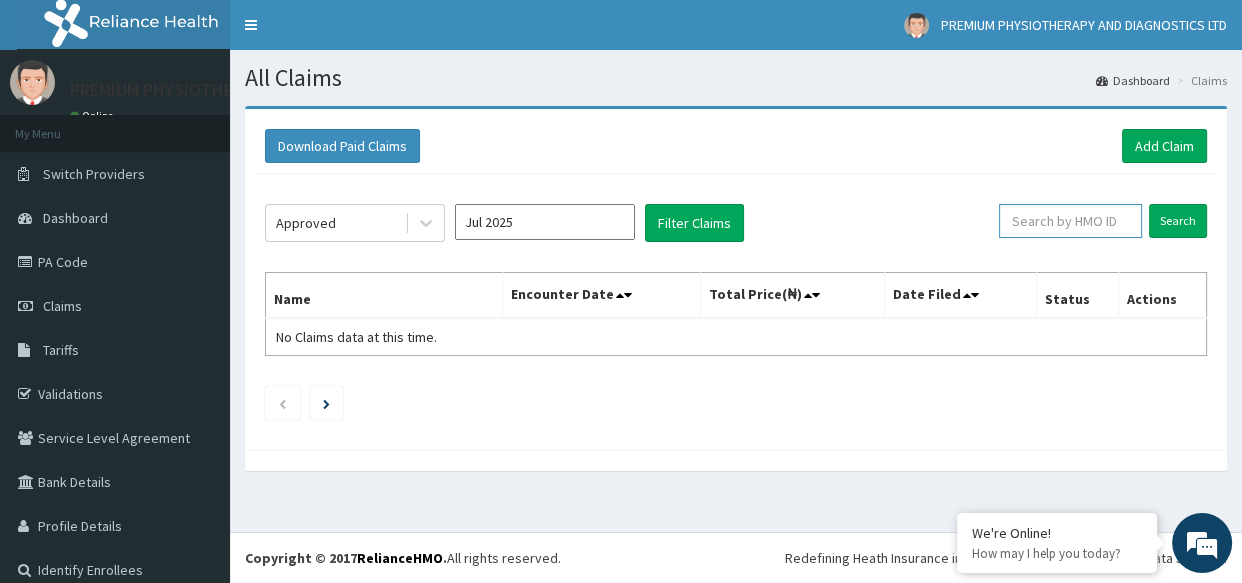 click at bounding box center [1070, 221] 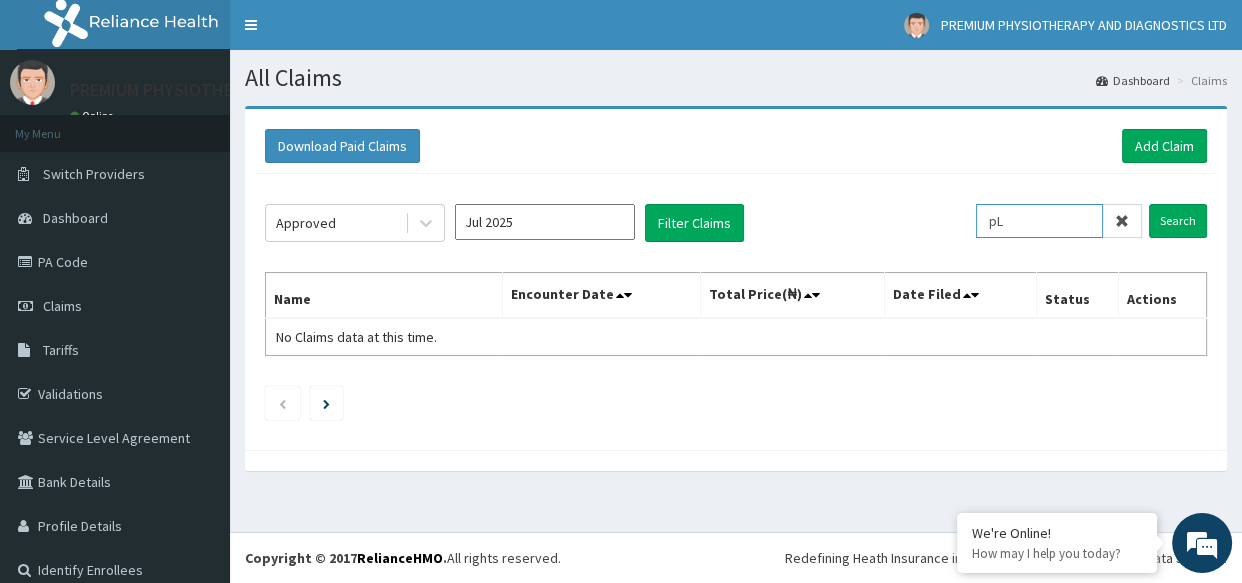 type on "p" 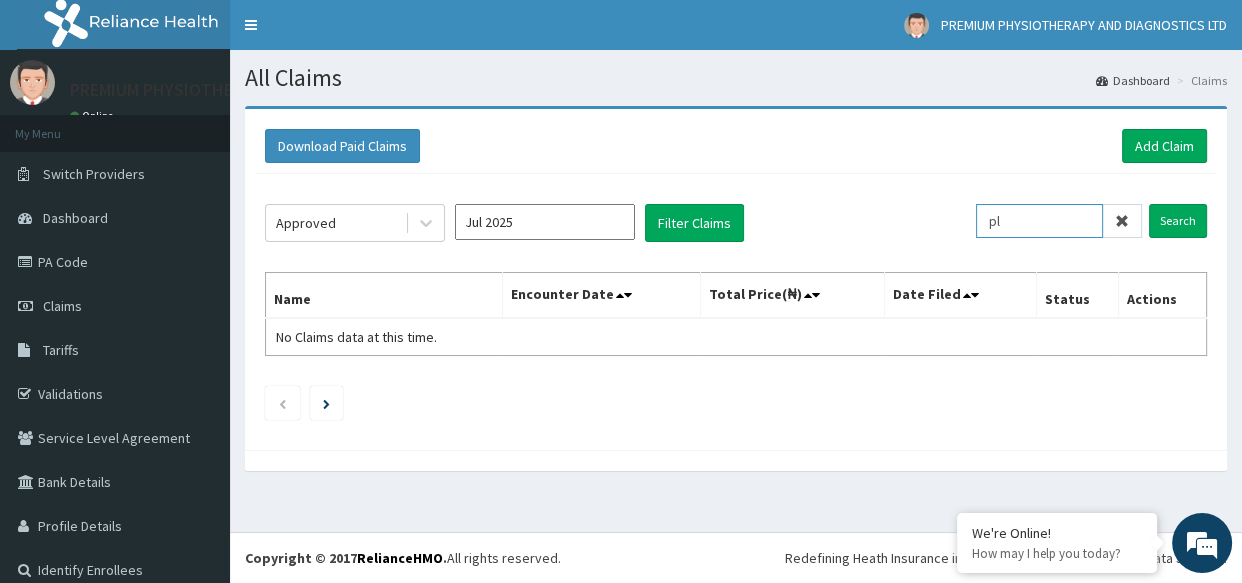 type on "p" 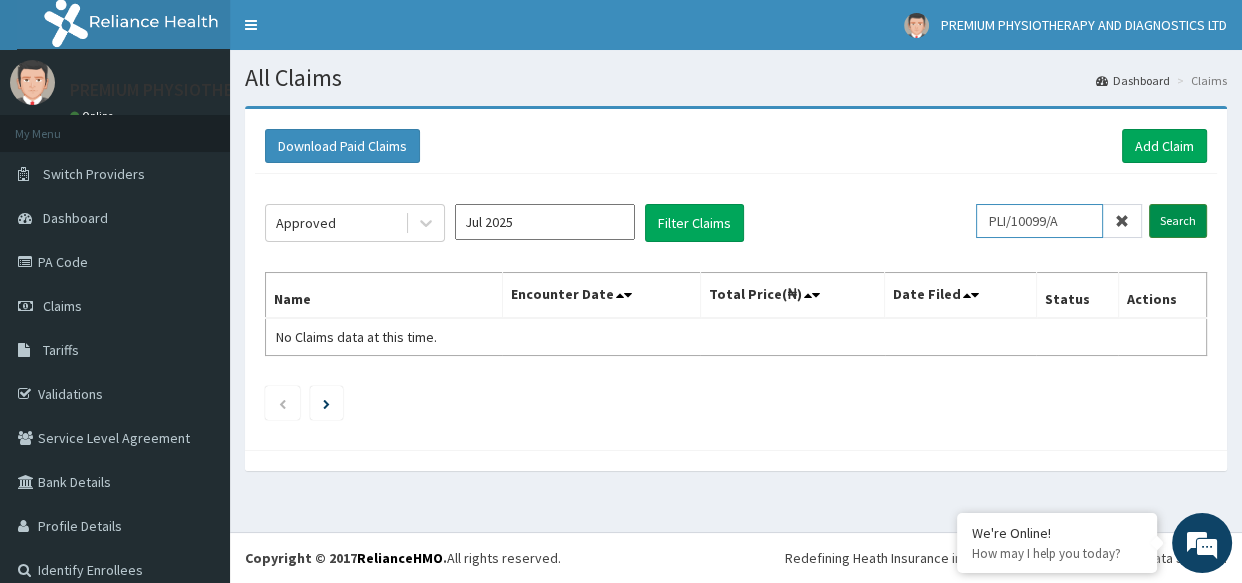 type on "PLI/10099/A" 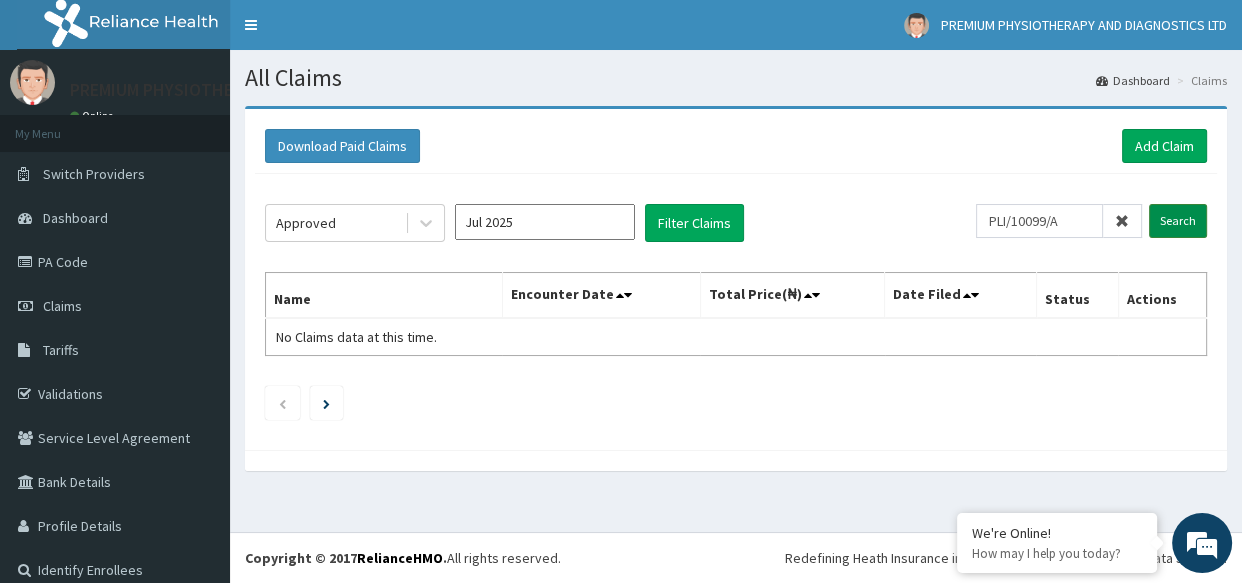 click on "Search" at bounding box center [1178, 221] 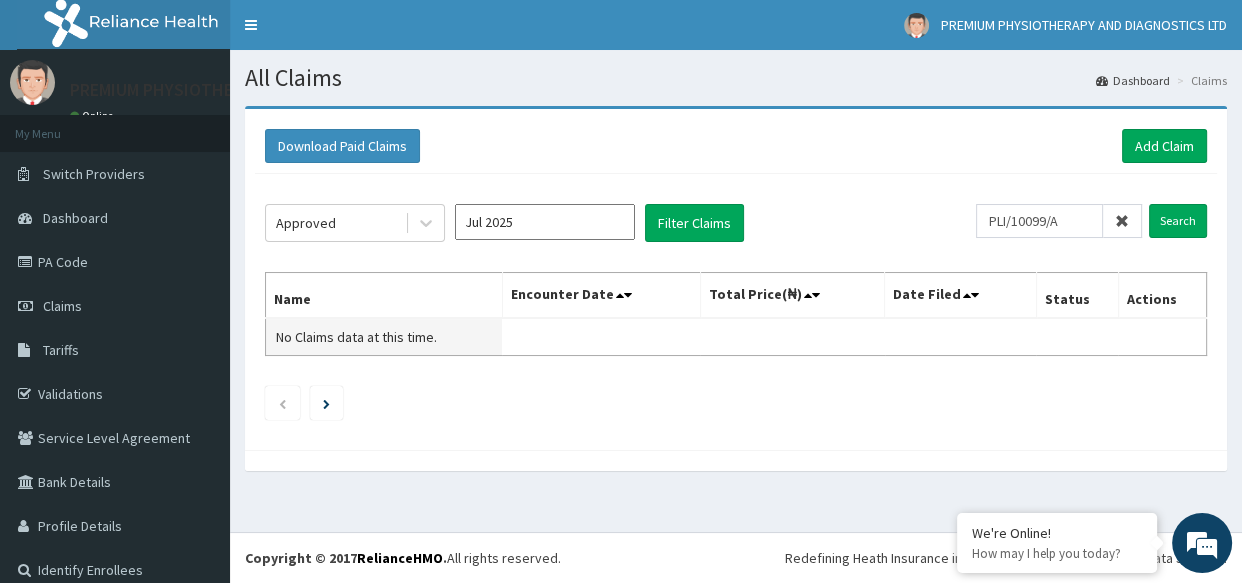 click on "No Claims data at this time." at bounding box center [384, 337] 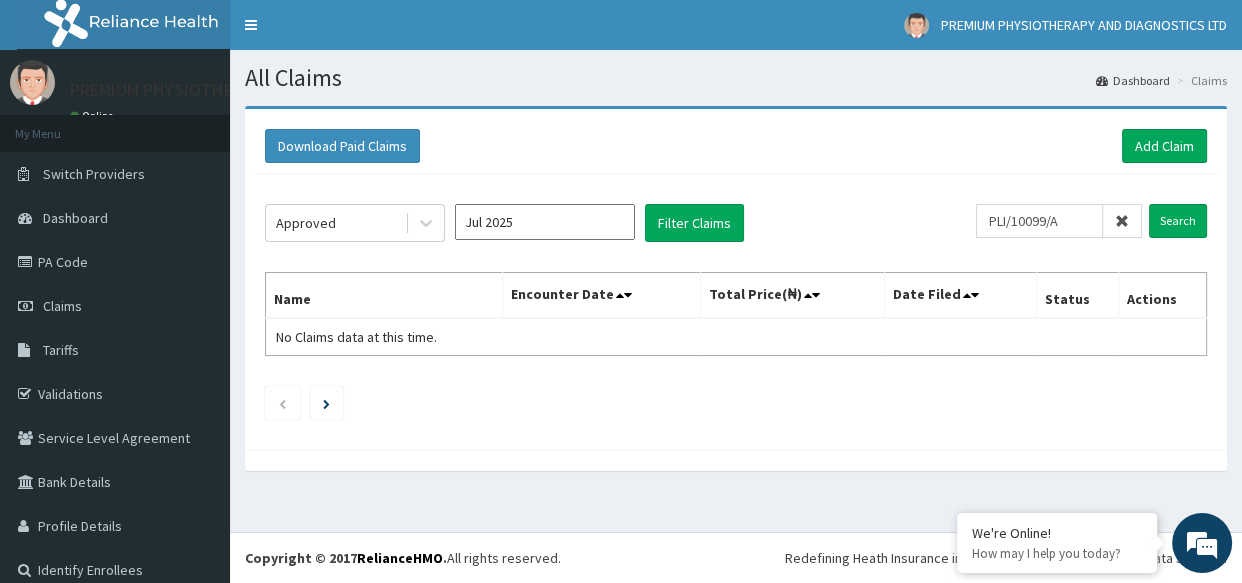 click on "Name" at bounding box center [384, 296] 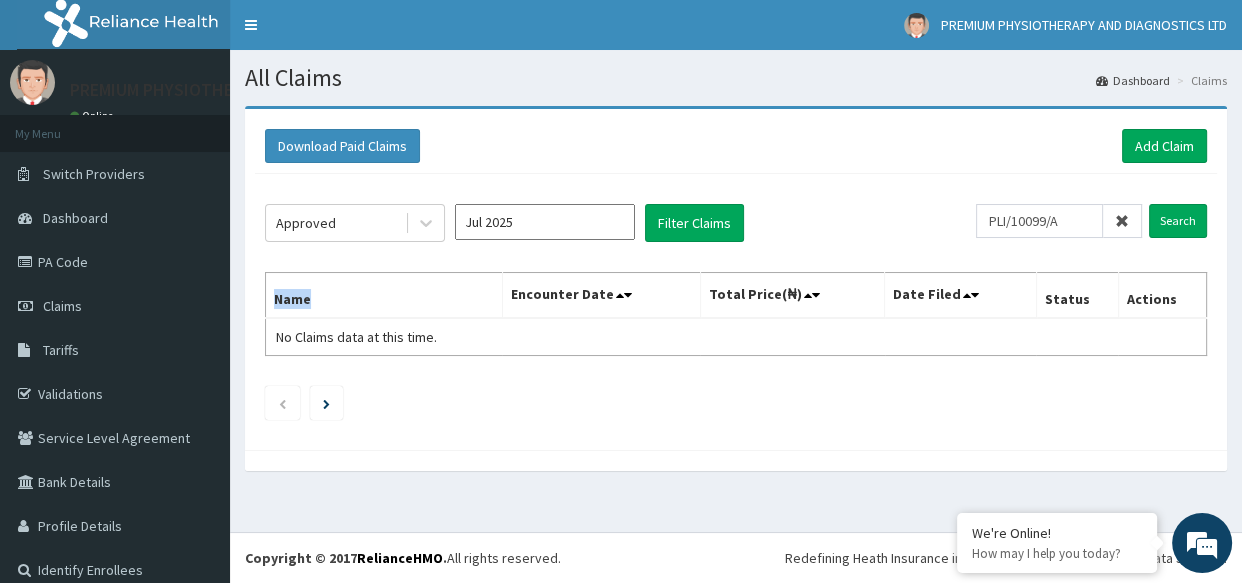click on "Name" at bounding box center (384, 296) 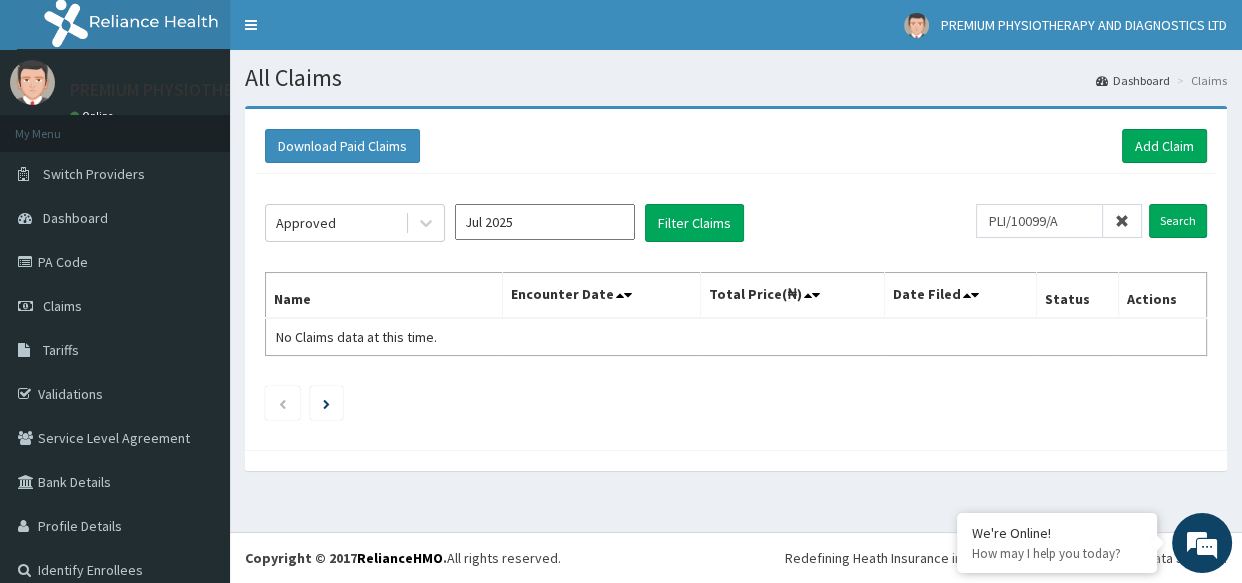 drag, startPoint x: 383, startPoint y: 351, endPoint x: 378, endPoint y: 360, distance: 10.29563 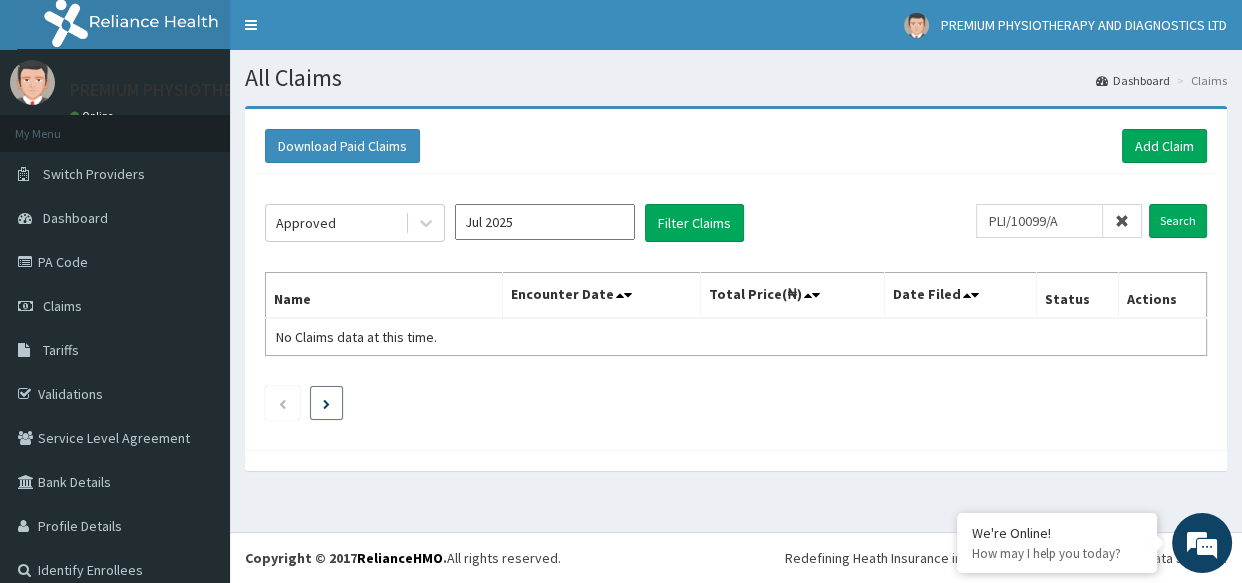 click at bounding box center [326, 404] 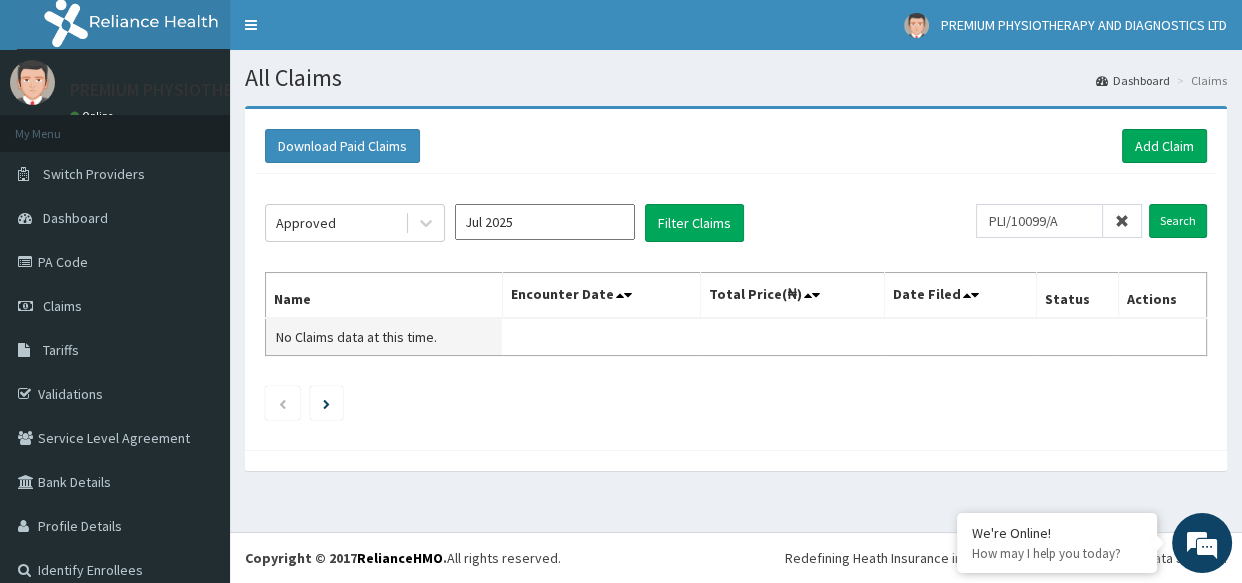 click on "No Claims data at this time." at bounding box center [356, 337] 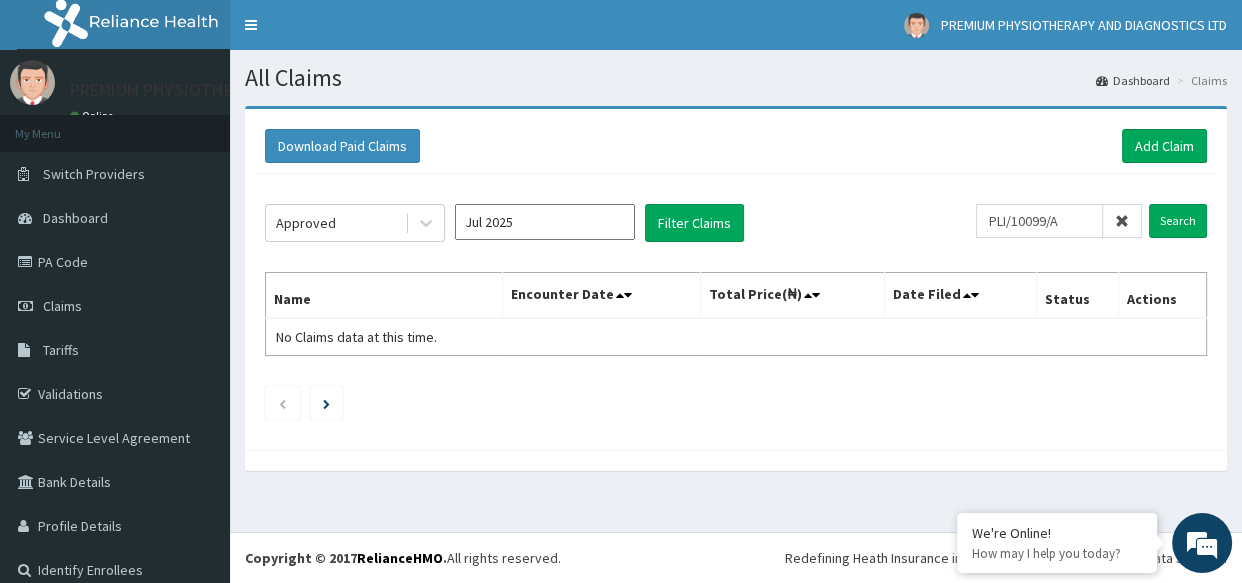 click on "Dashboard" at bounding box center (1133, 80) 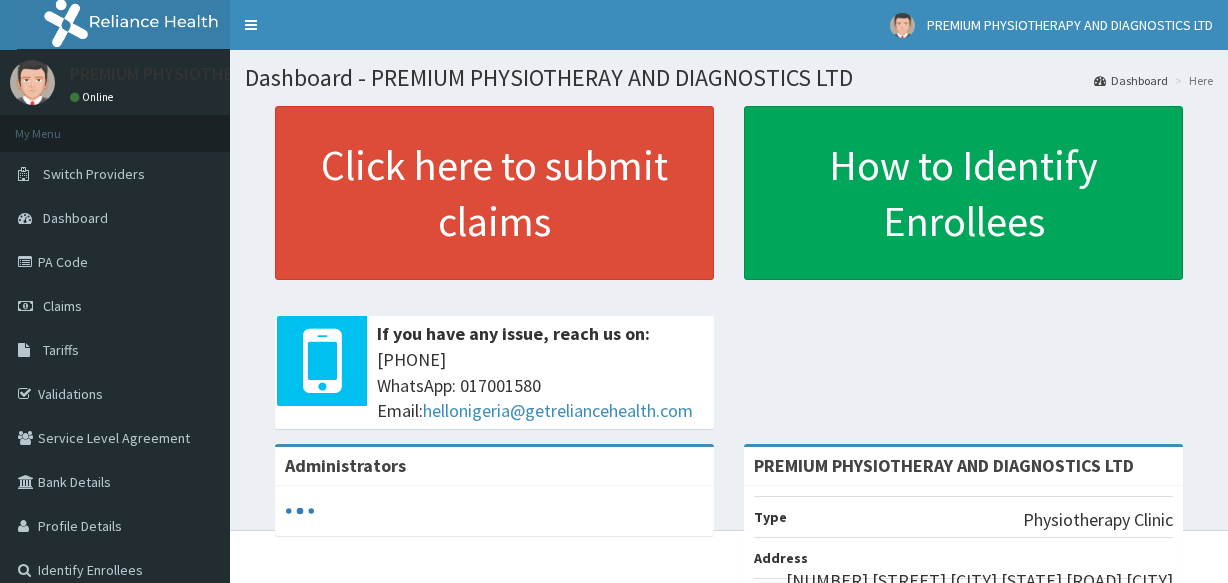 scroll, scrollTop: 0, scrollLeft: 0, axis: both 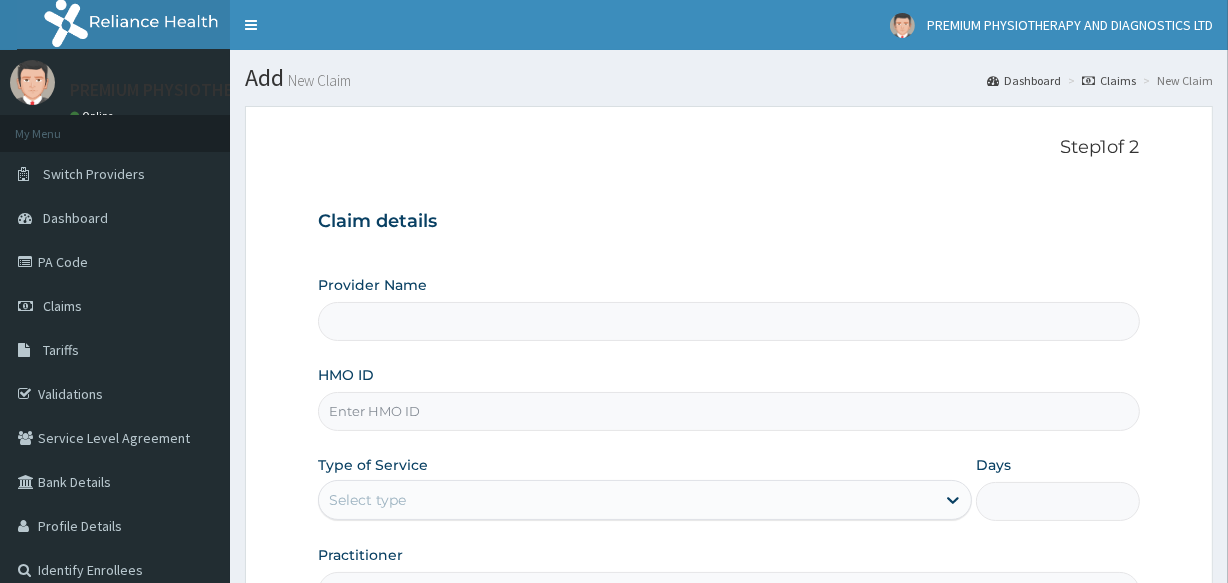 type on "PREMIUM PHYSIOTHERAY AND DIAGNOSTICS LTD" 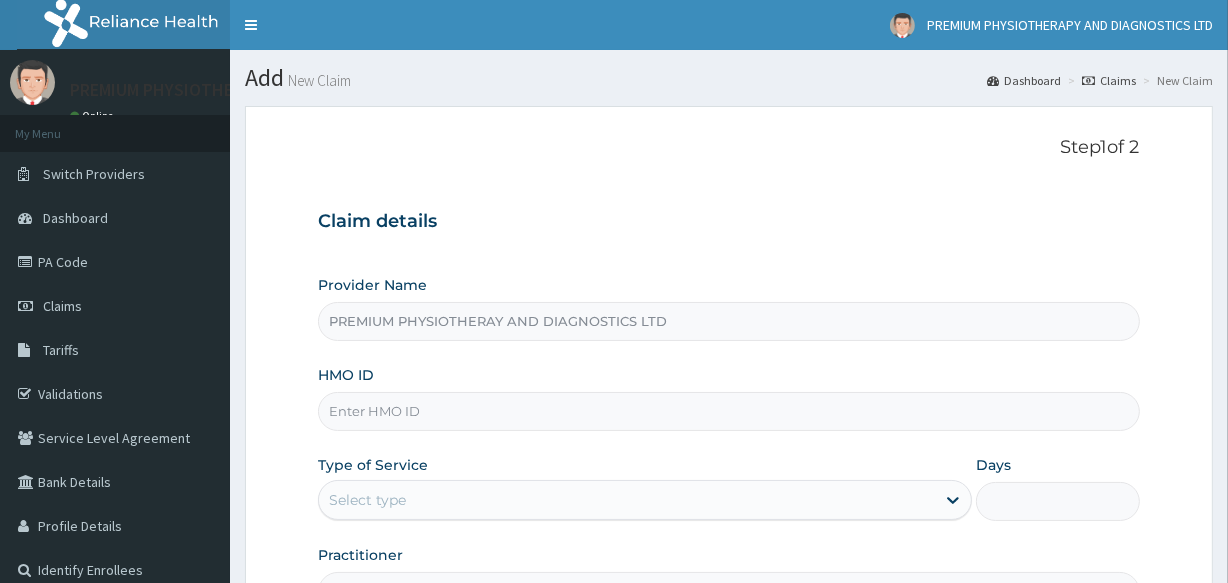 scroll, scrollTop: 0, scrollLeft: 0, axis: both 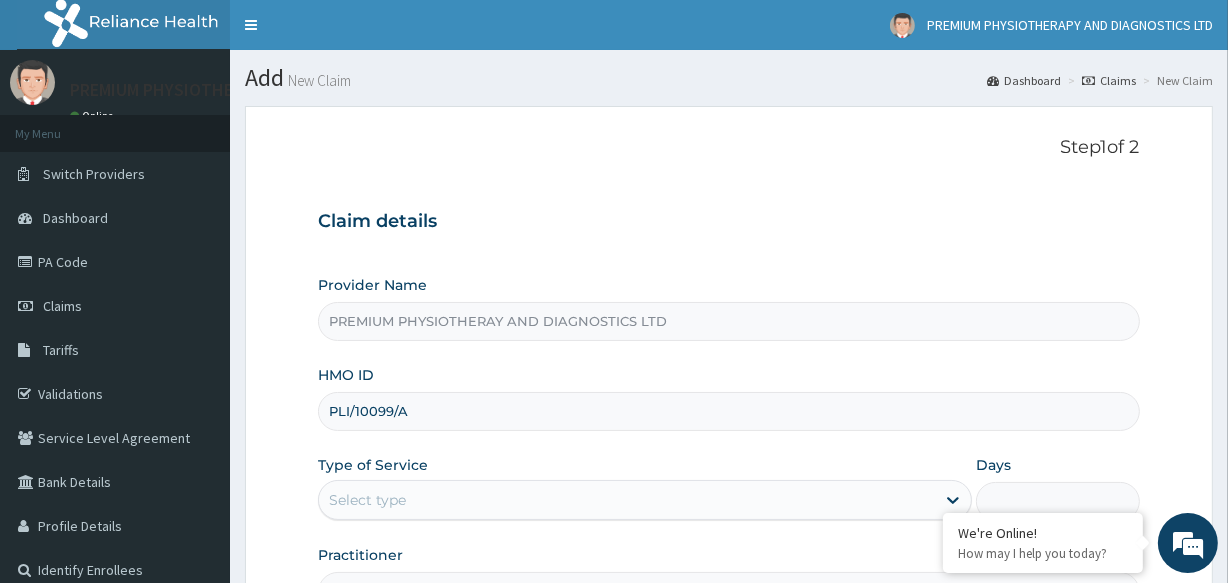 type on "PLI/10099/A" 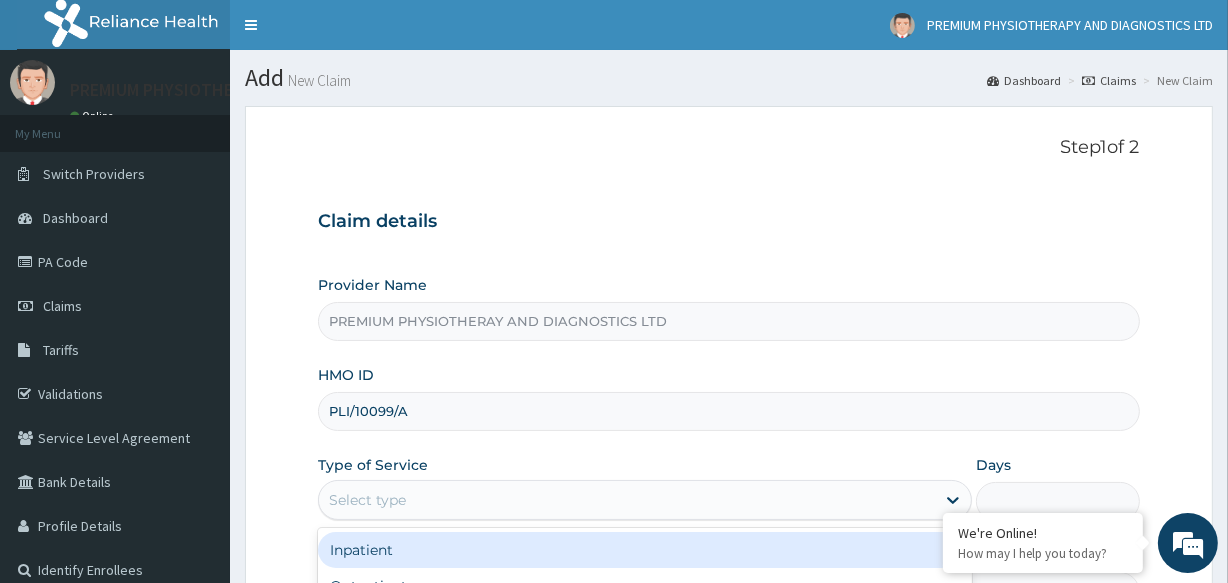scroll, scrollTop: 0, scrollLeft: 0, axis: both 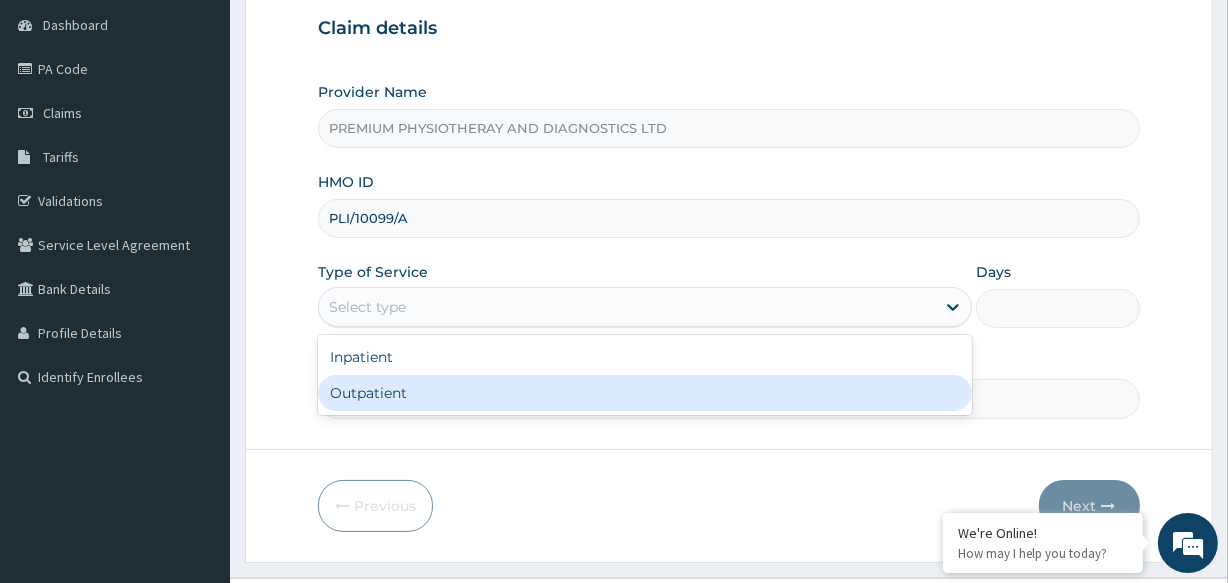 click on "Outpatient" at bounding box center [645, 393] 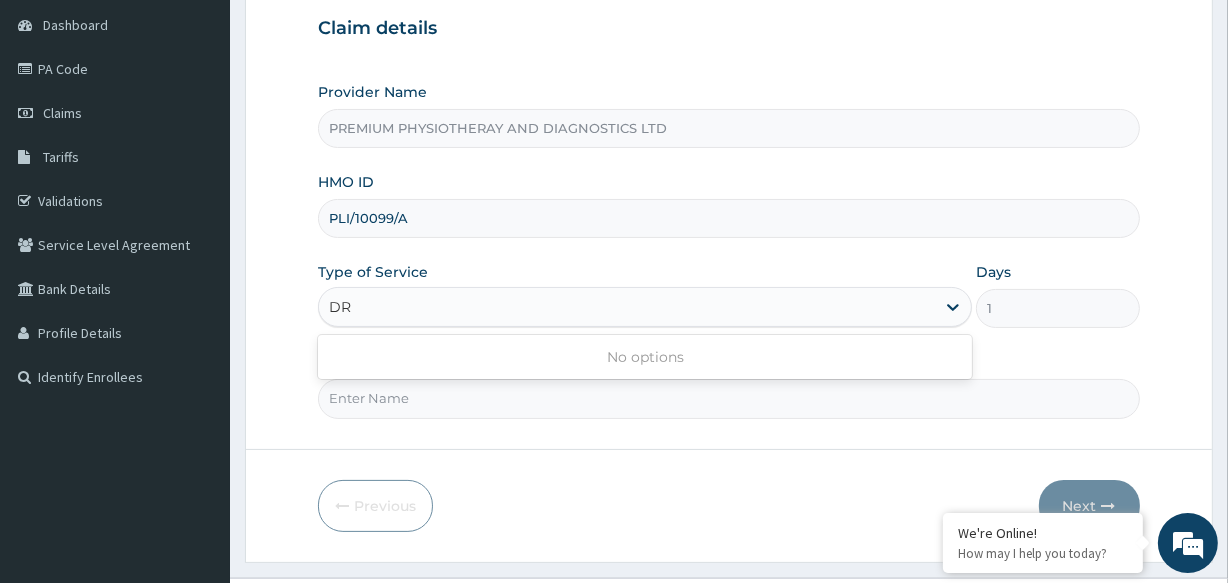 type on "D" 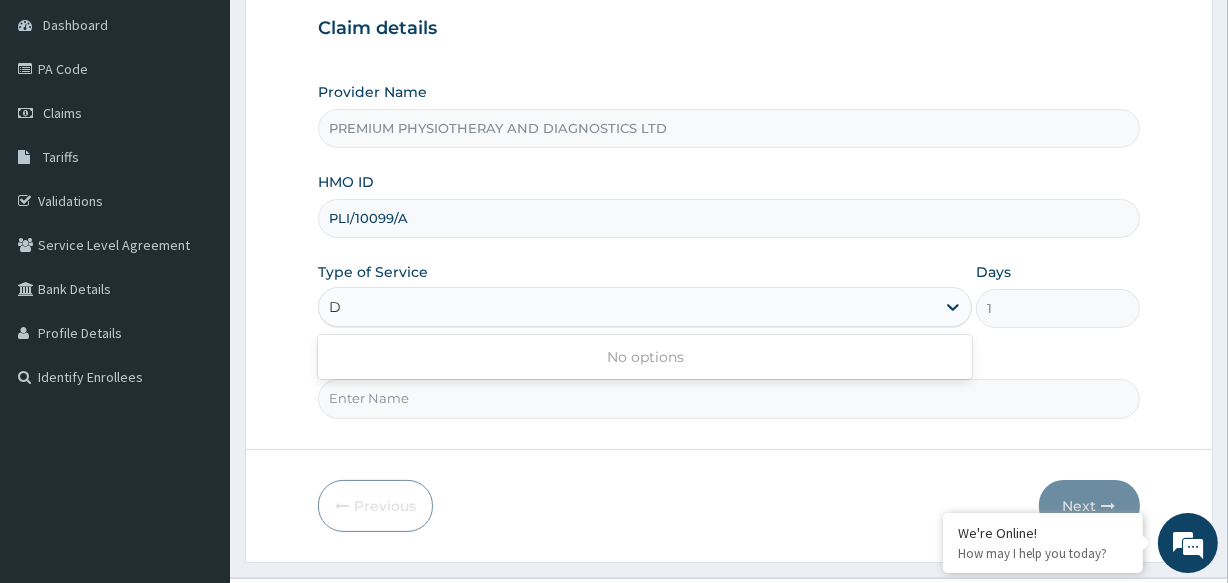 type 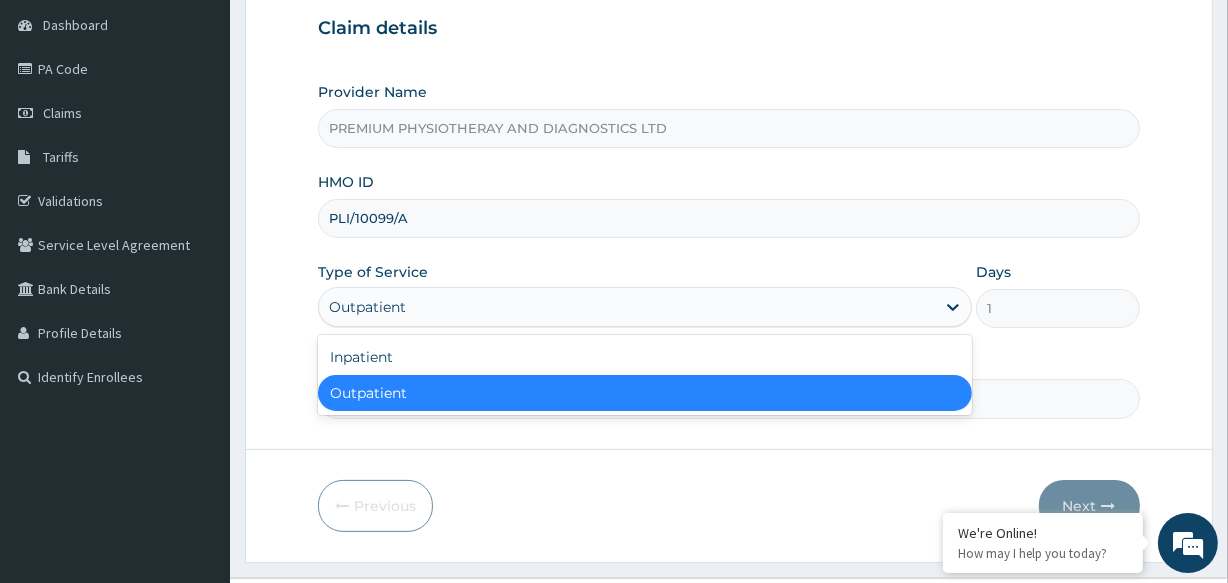 click on "Outpatient" at bounding box center [645, 393] 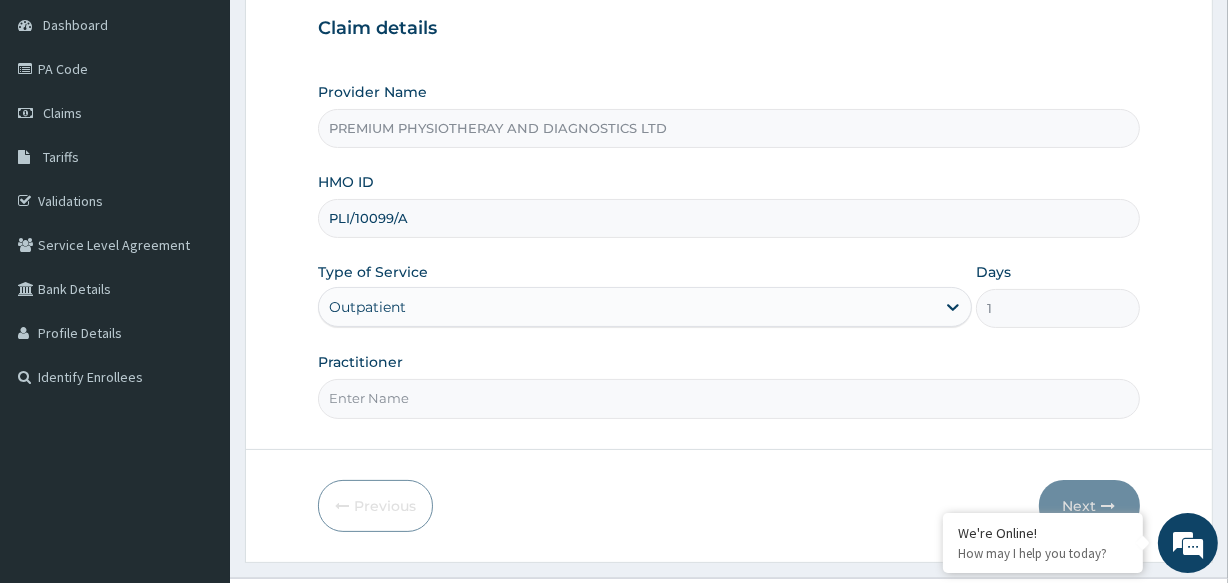 click on "Practitioner" at bounding box center (728, 398) 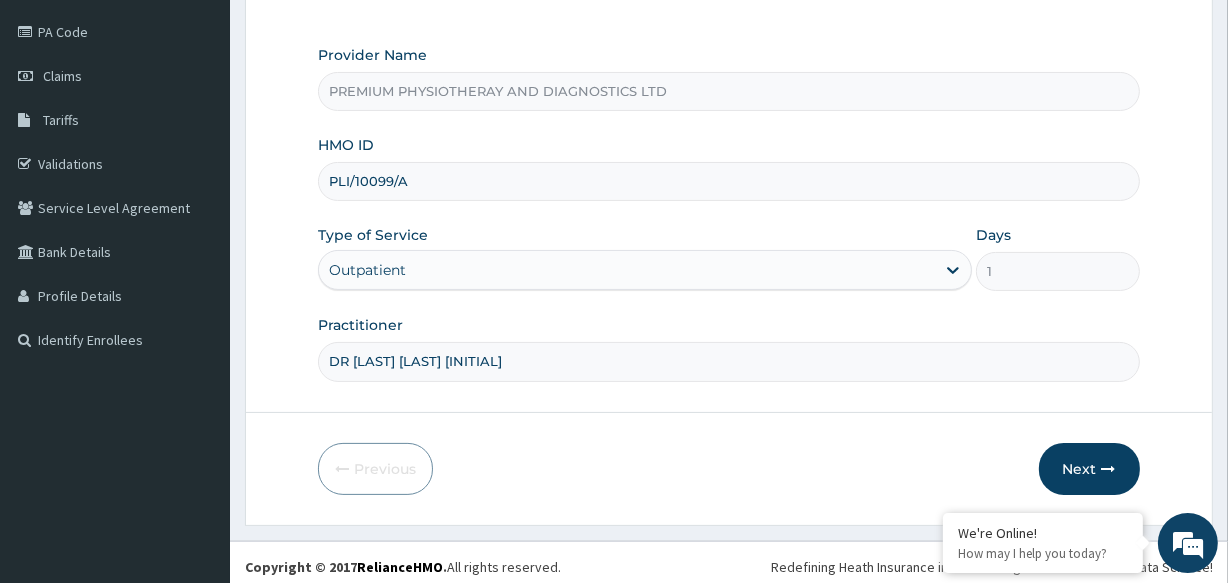 scroll, scrollTop: 237, scrollLeft: 0, axis: vertical 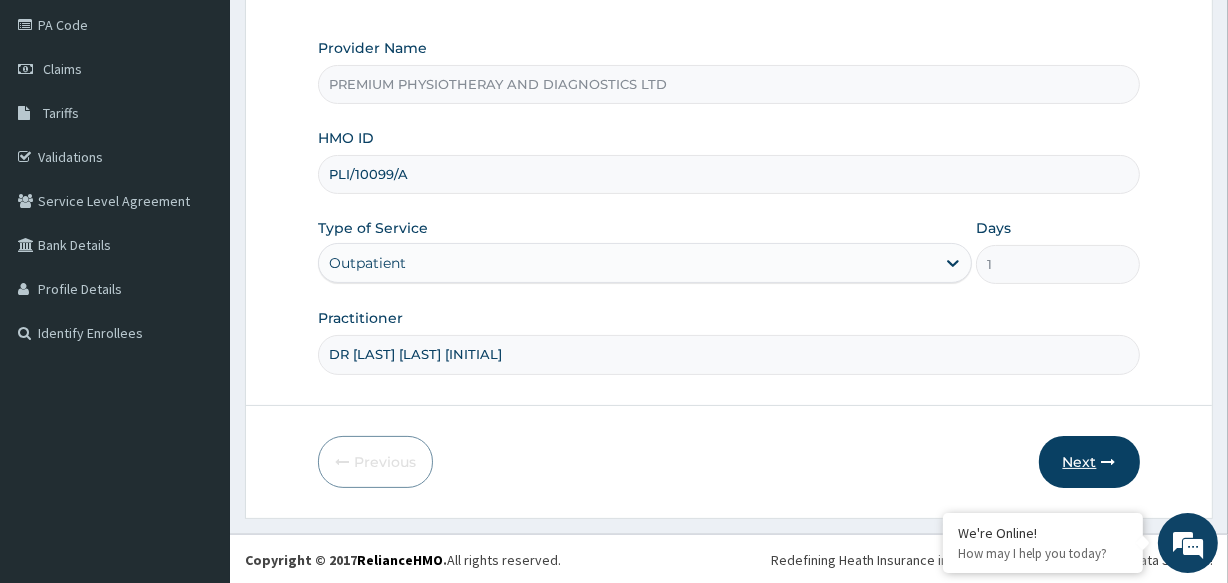 type on "DR Oguguo Henry U" 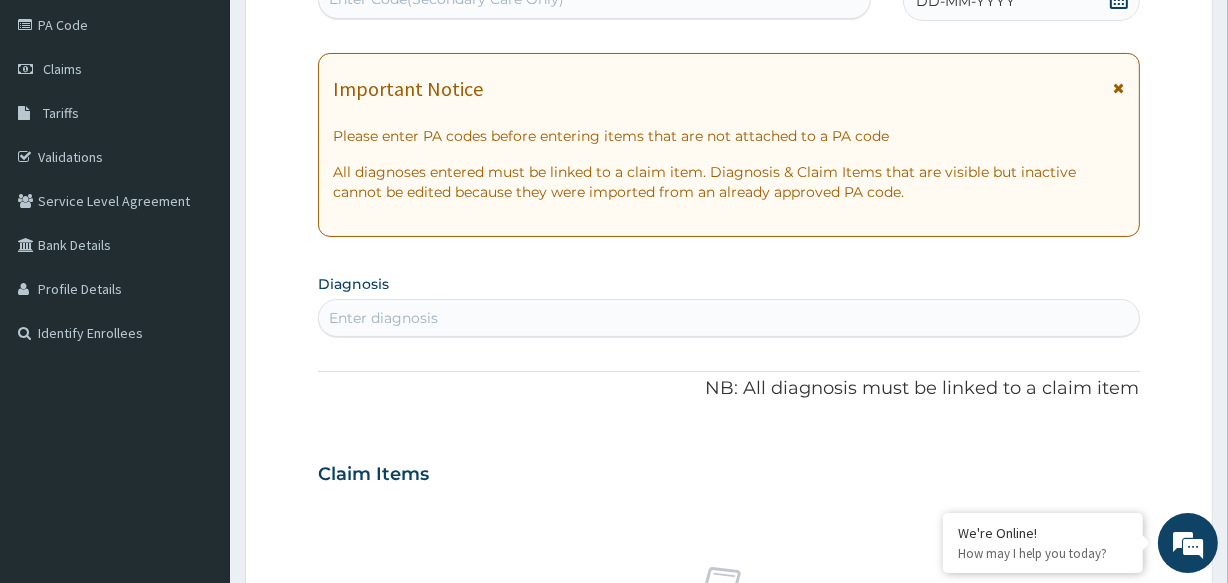 click on "Enter diagnosis" at bounding box center (383, 318) 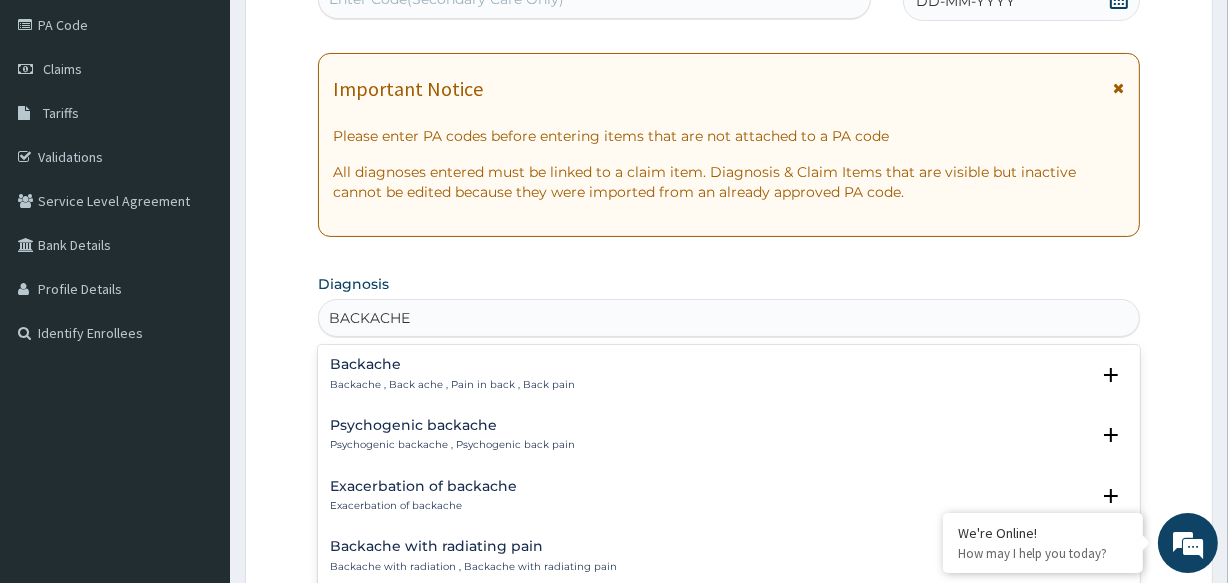 click on "Backache with radiating pain" at bounding box center [473, 546] 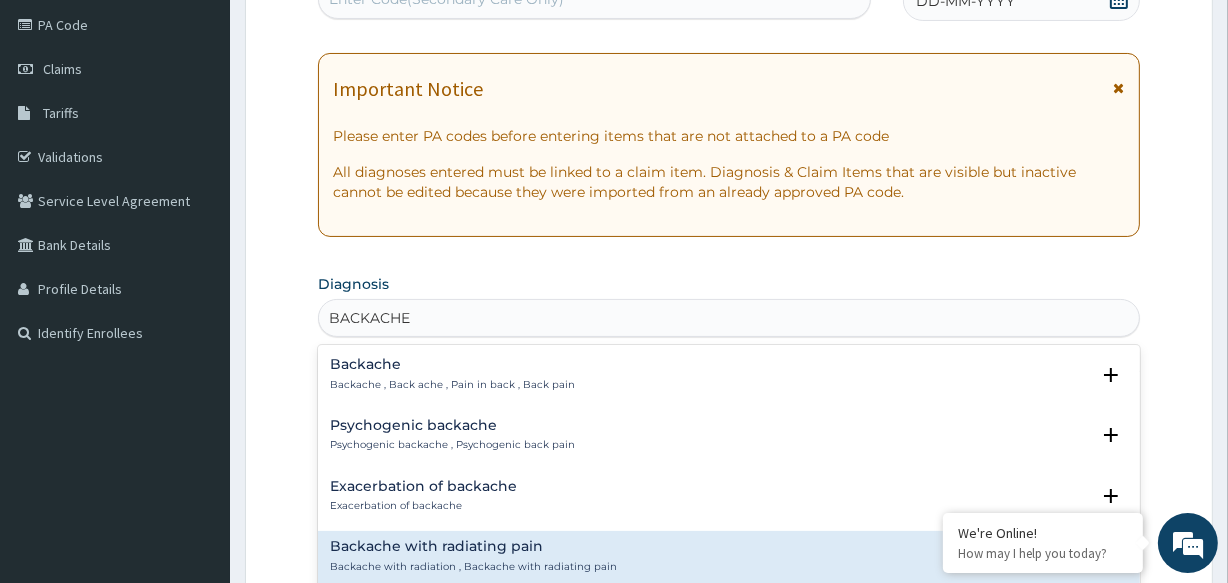 type on "BACKACHE" 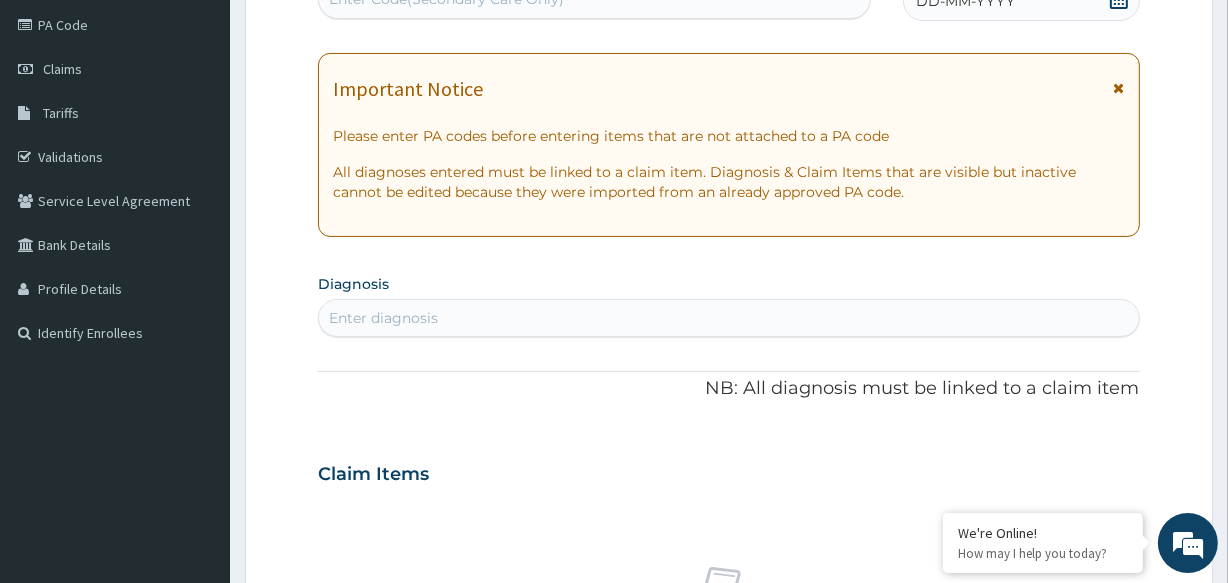 click at bounding box center [1119, 88] 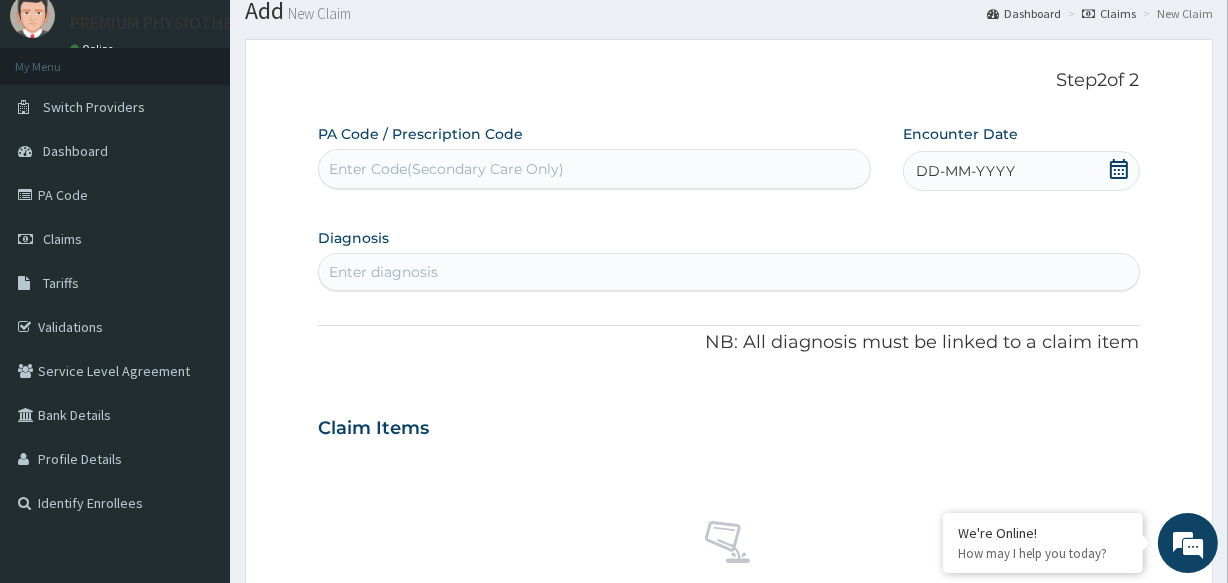scroll, scrollTop: 30, scrollLeft: 0, axis: vertical 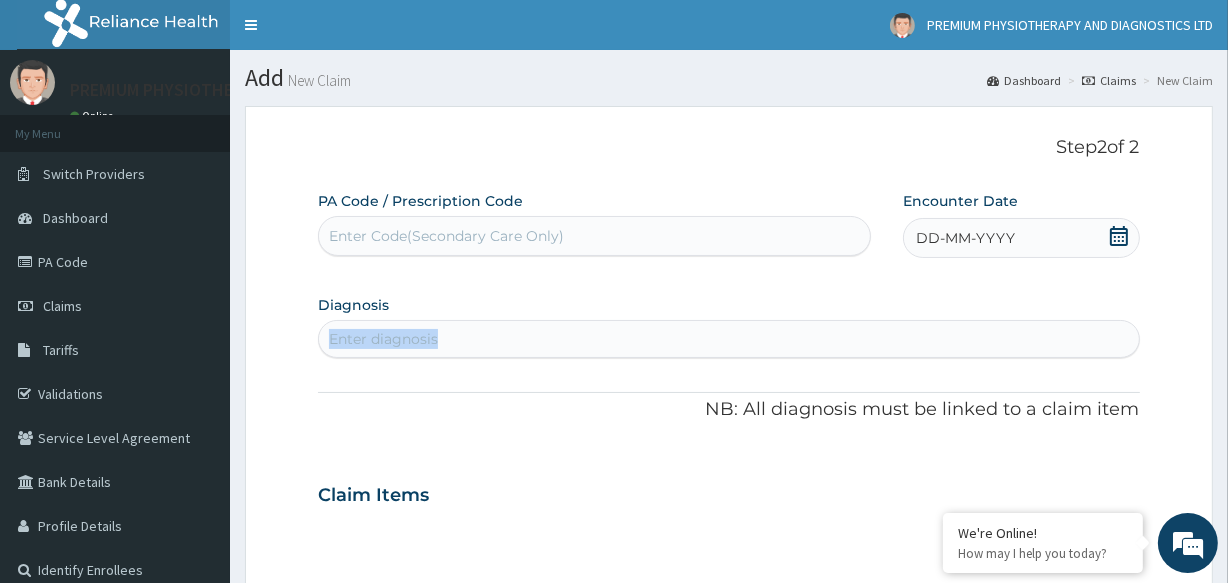 drag, startPoint x: 658, startPoint y: 317, endPoint x: 643, endPoint y: 327, distance: 18.027756 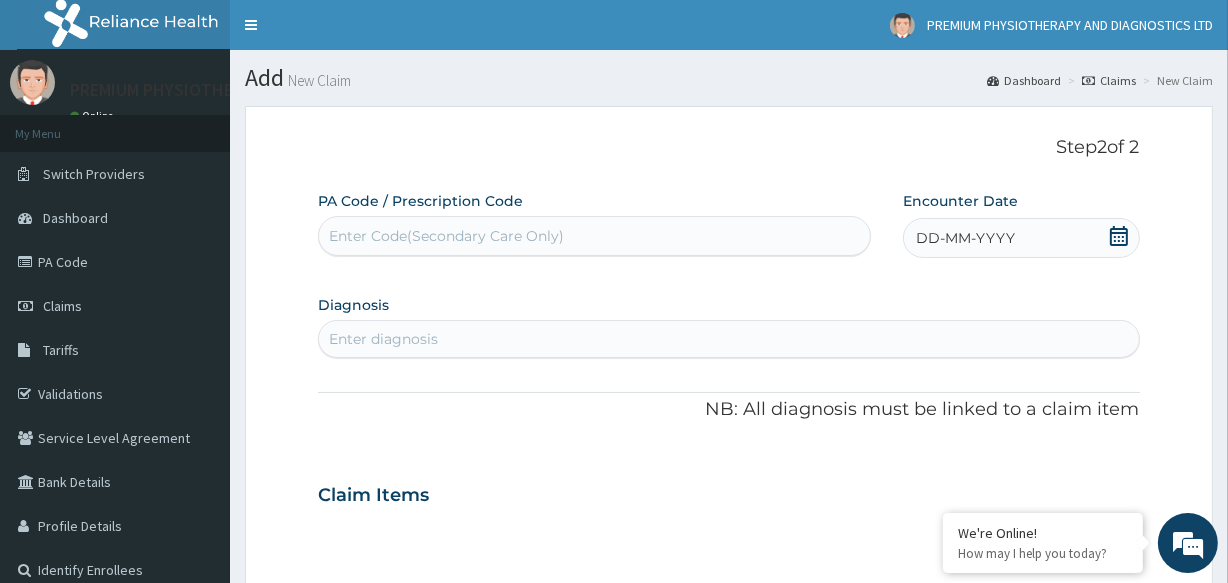 click on "Enter Code(Secondary Care Only)" at bounding box center [446, 236] 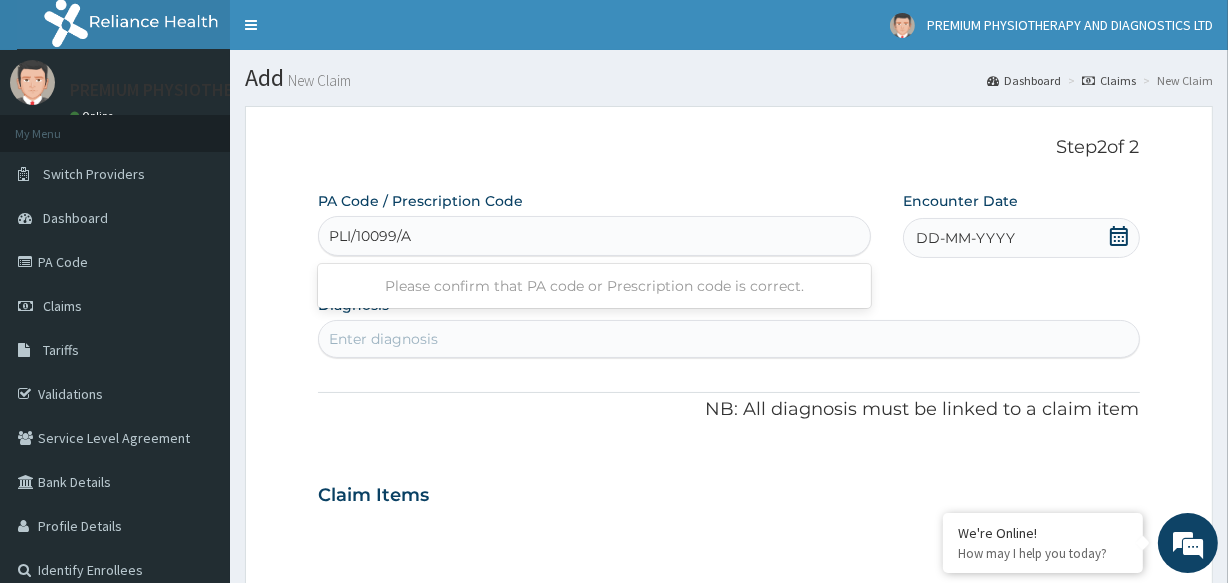type on "PLI/10099/A" 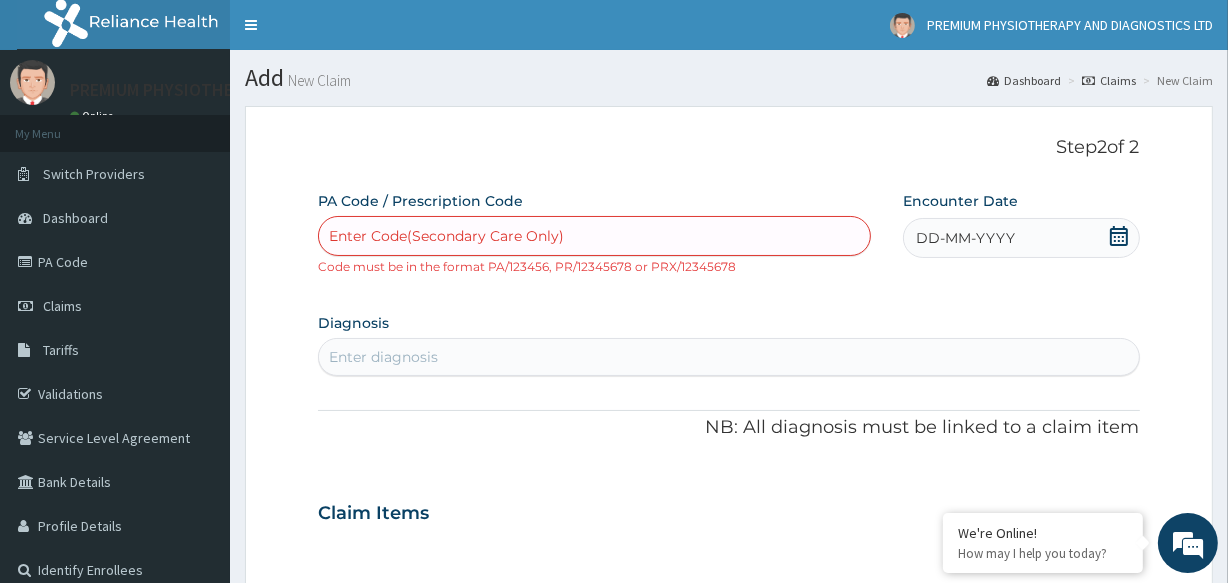 click on "DD-MM-YYYY" at bounding box center [1021, 238] 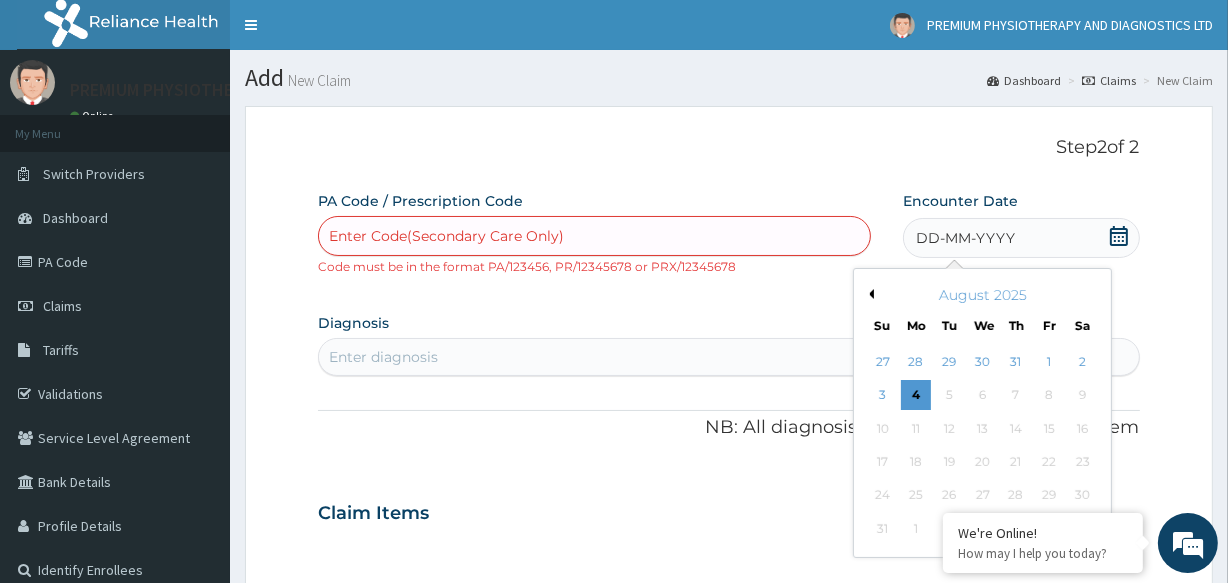 click on "Previous Month" at bounding box center (869, 294) 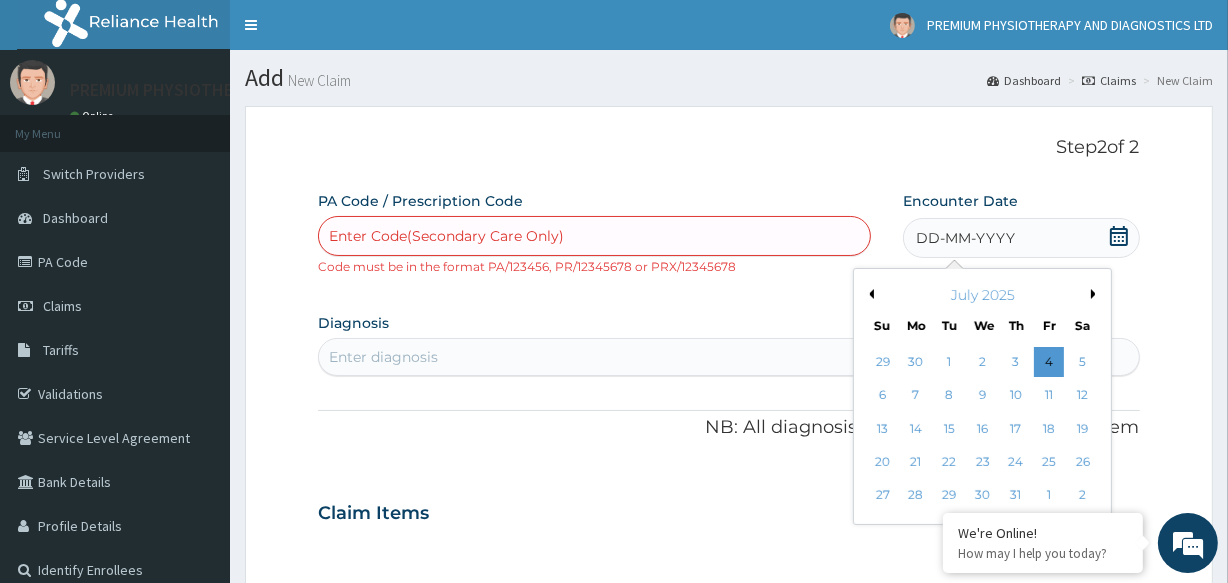 click on "Previous Month" at bounding box center (869, 294) 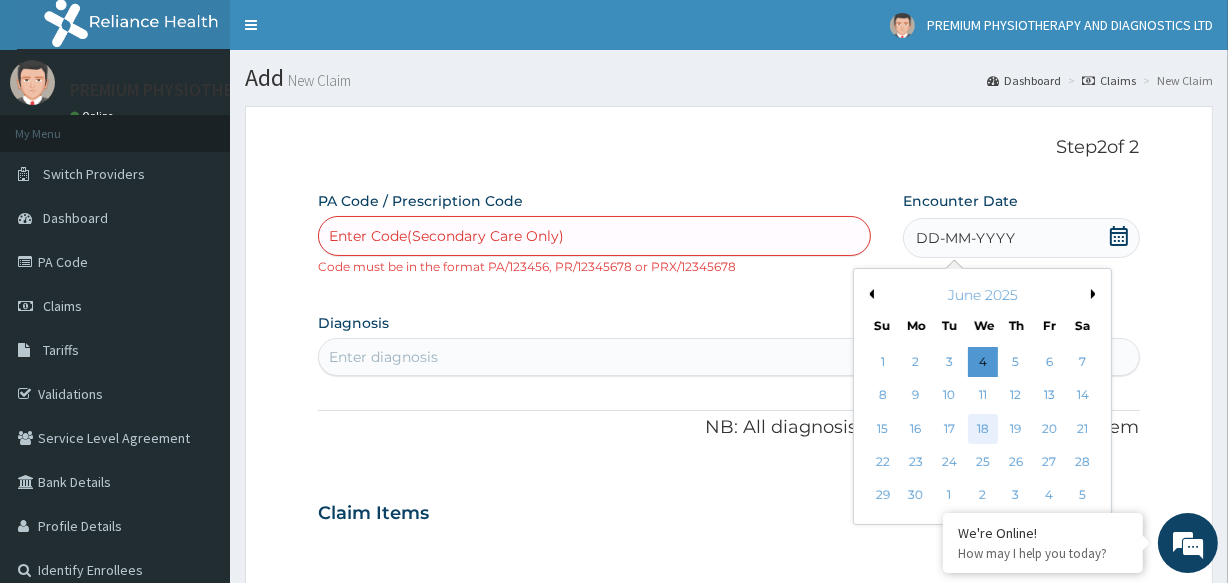 click on "18" at bounding box center [982, 429] 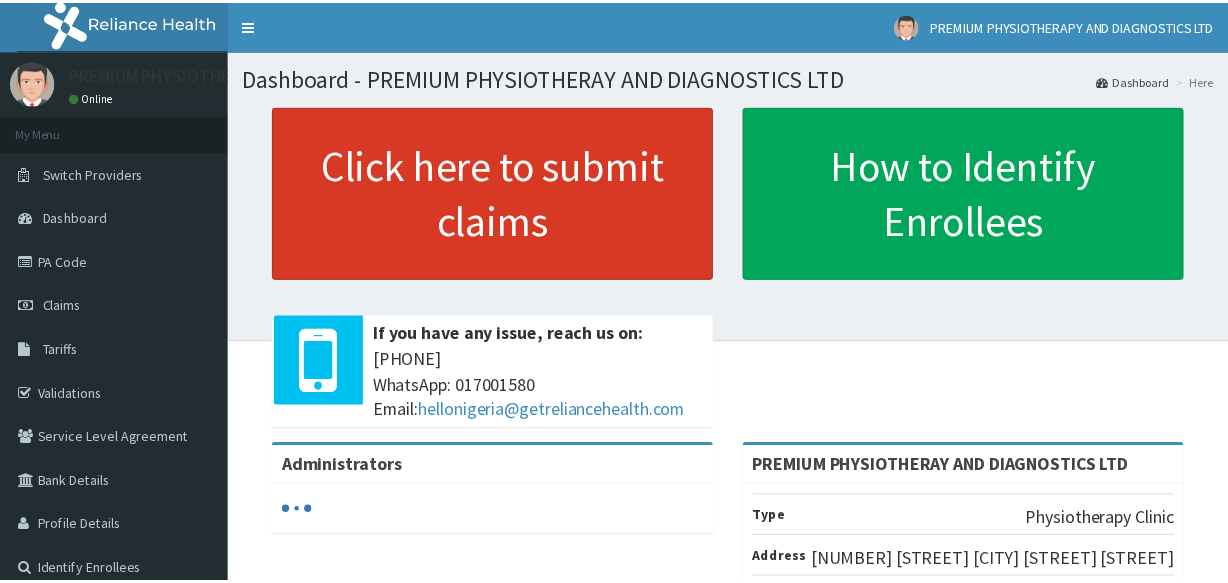 scroll, scrollTop: 0, scrollLeft: 0, axis: both 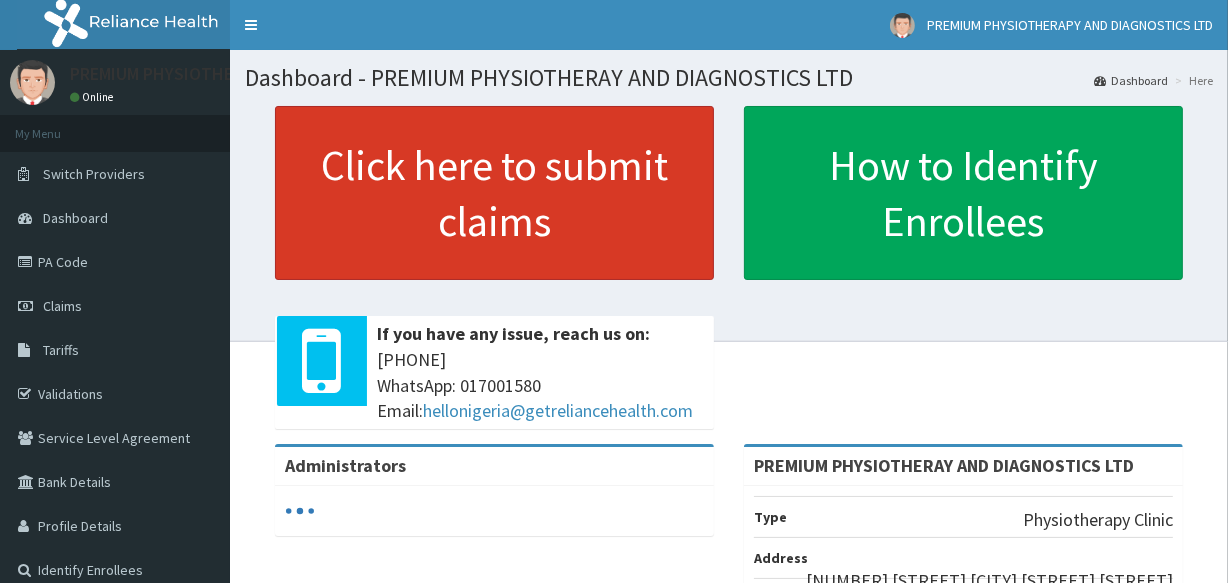 click on "Click here to submit claims" at bounding box center [494, 193] 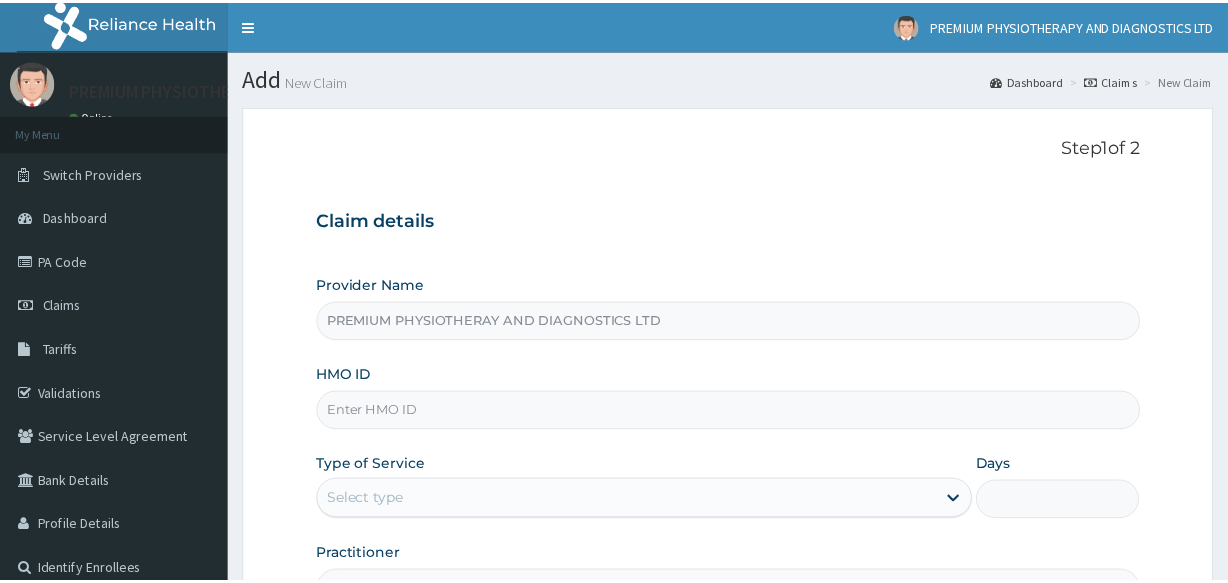scroll, scrollTop: 0, scrollLeft: 0, axis: both 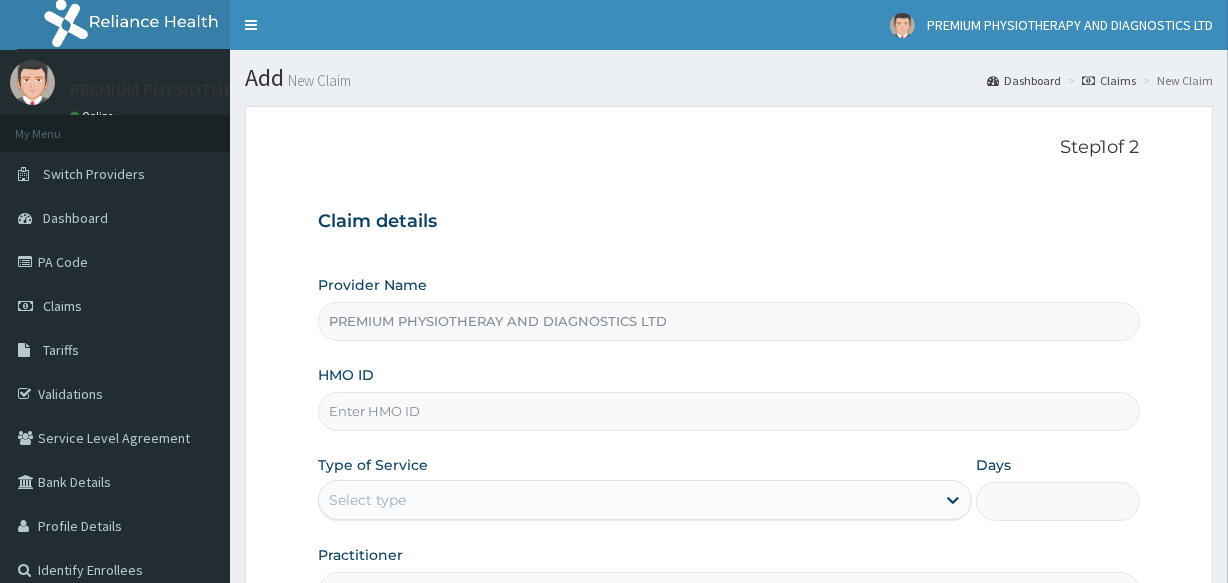 type on "PREMIUM PHYSIOTHERAY AND DIAGNOSTICS LTD" 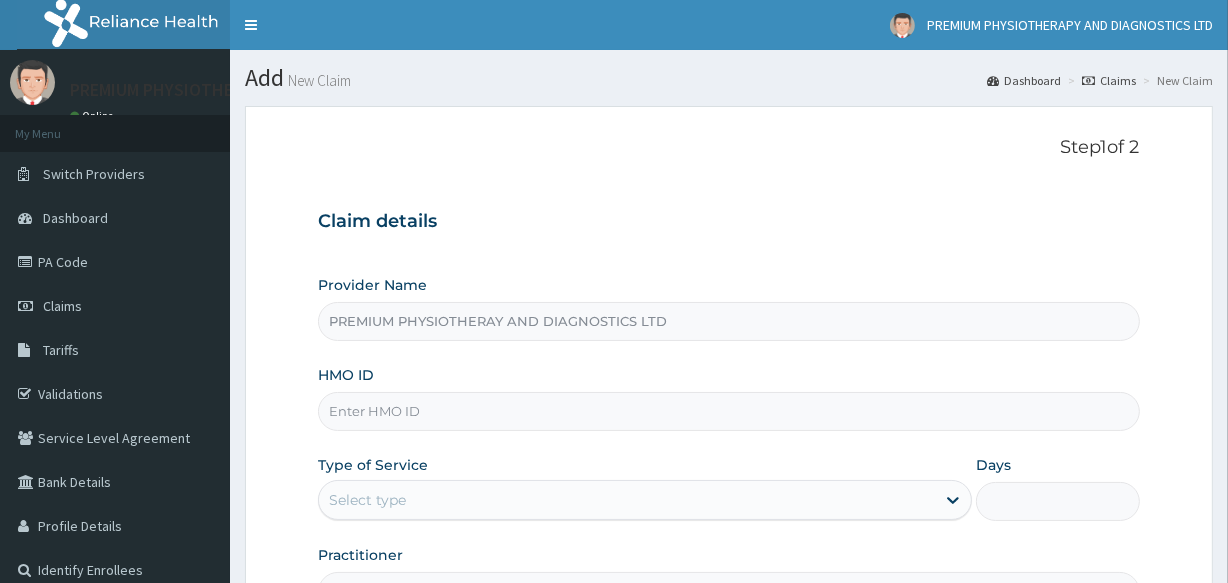 scroll, scrollTop: 0, scrollLeft: 0, axis: both 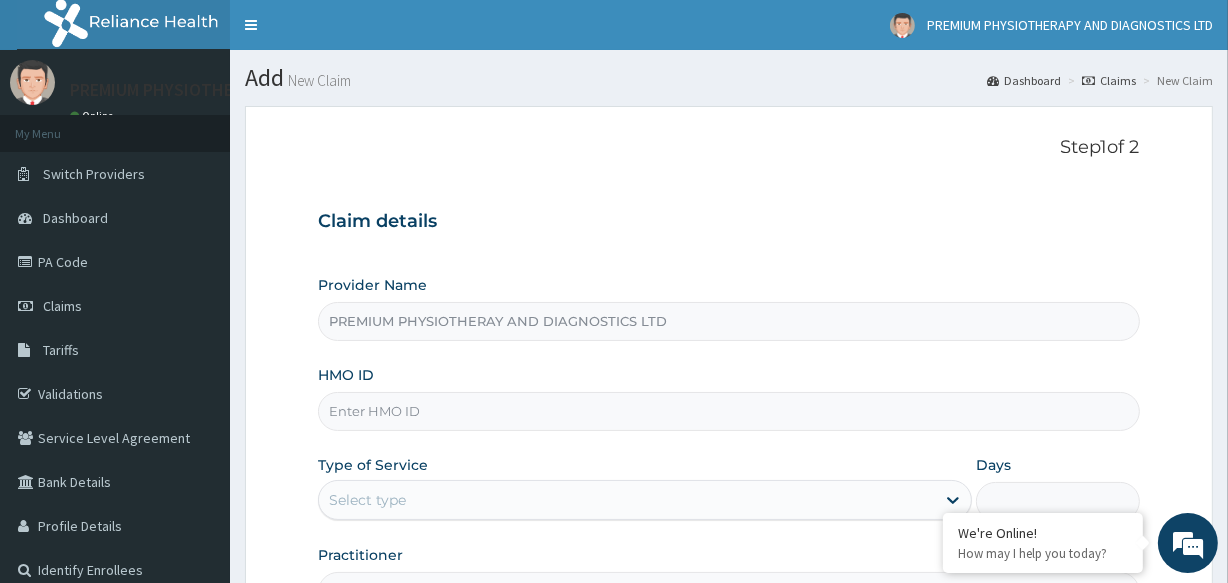 click on "HMO ID" at bounding box center (728, 411) 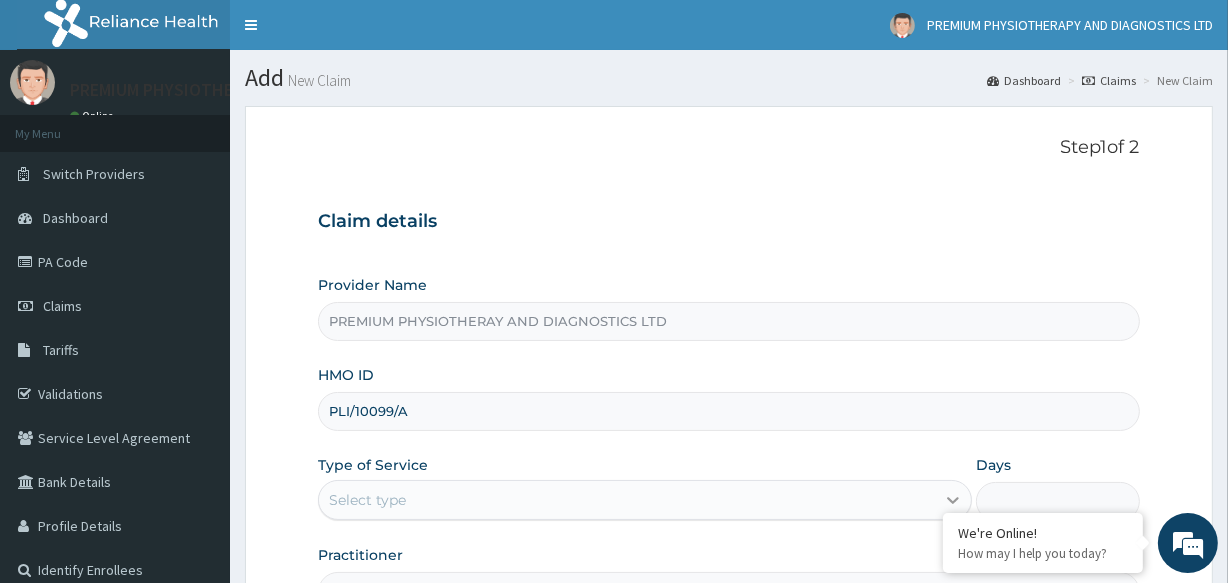 type on "PLI/10099/A" 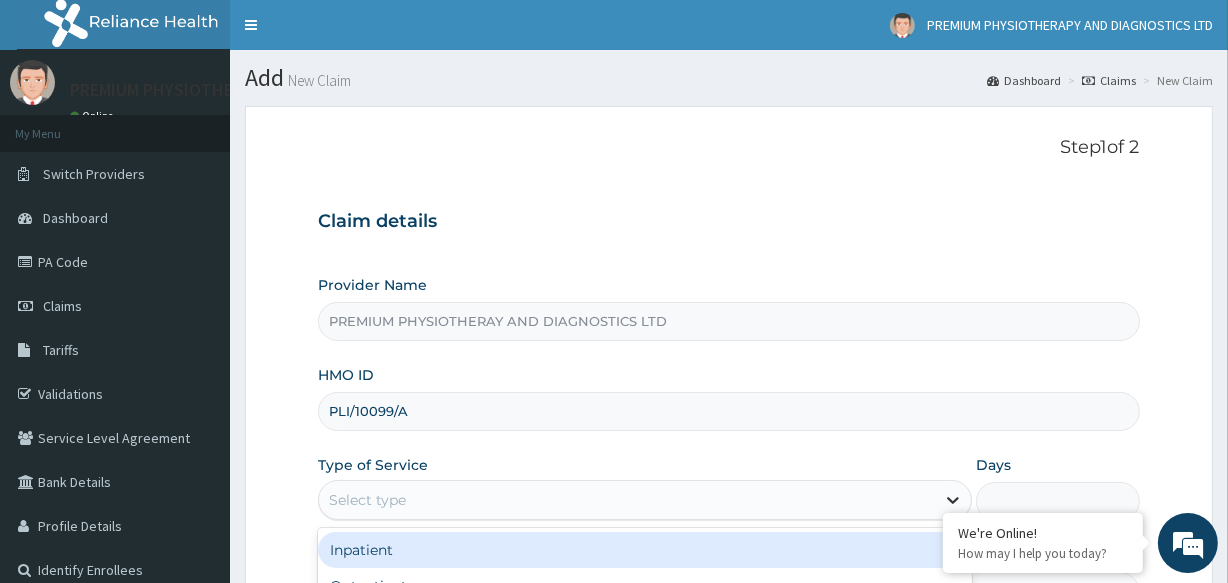 click 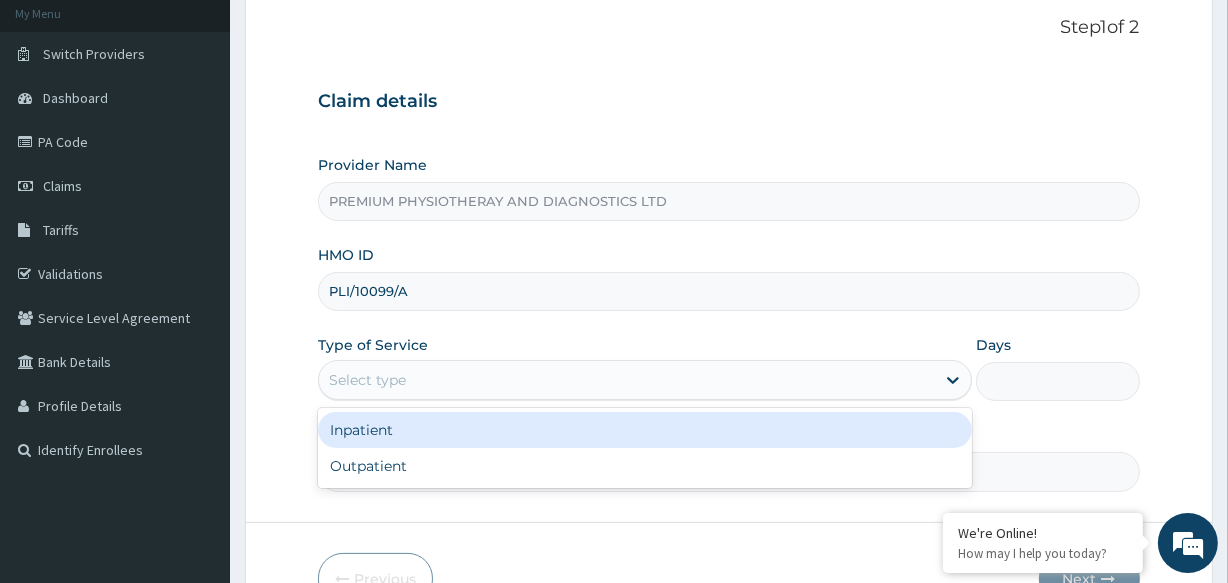 scroll, scrollTop: 218, scrollLeft: 0, axis: vertical 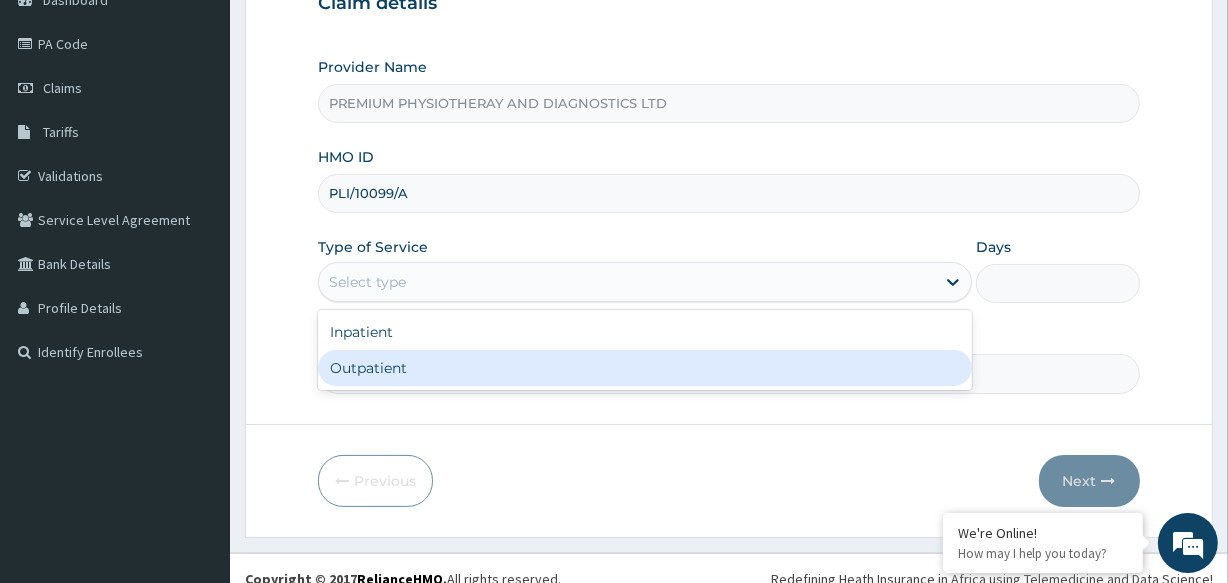 click on "Outpatient" at bounding box center [645, 368] 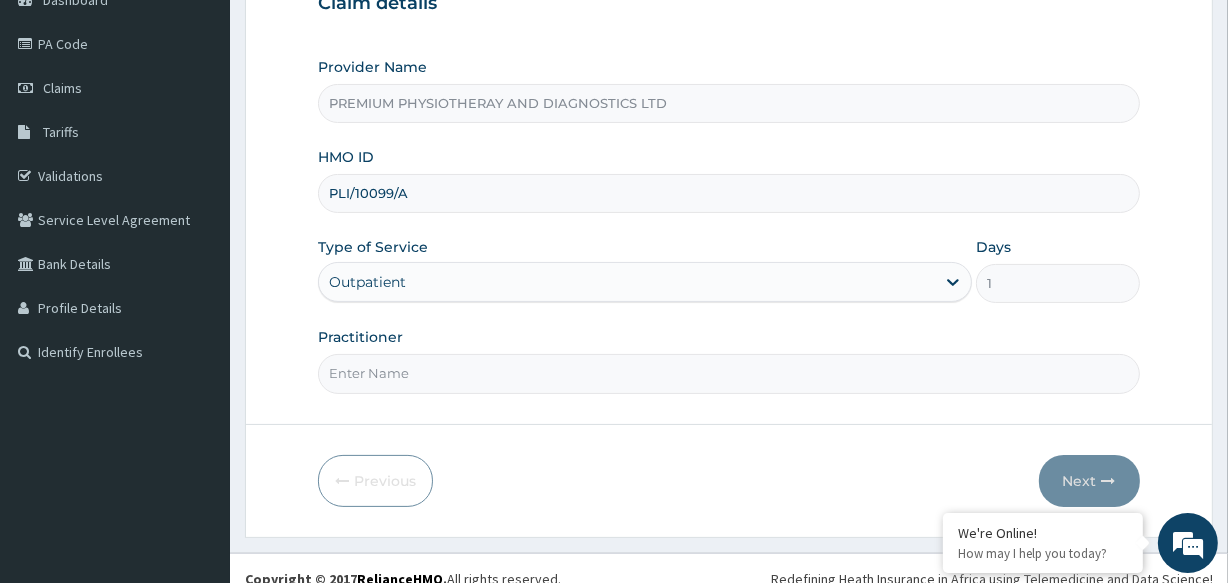 click on "Practitioner" at bounding box center (728, 373) 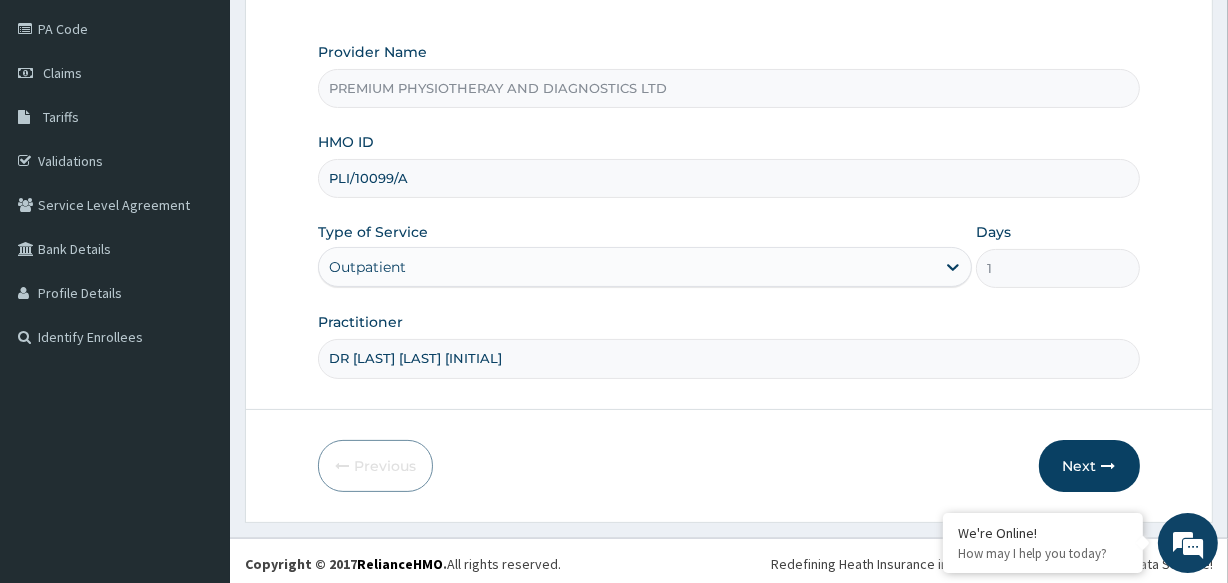 scroll, scrollTop: 237, scrollLeft: 0, axis: vertical 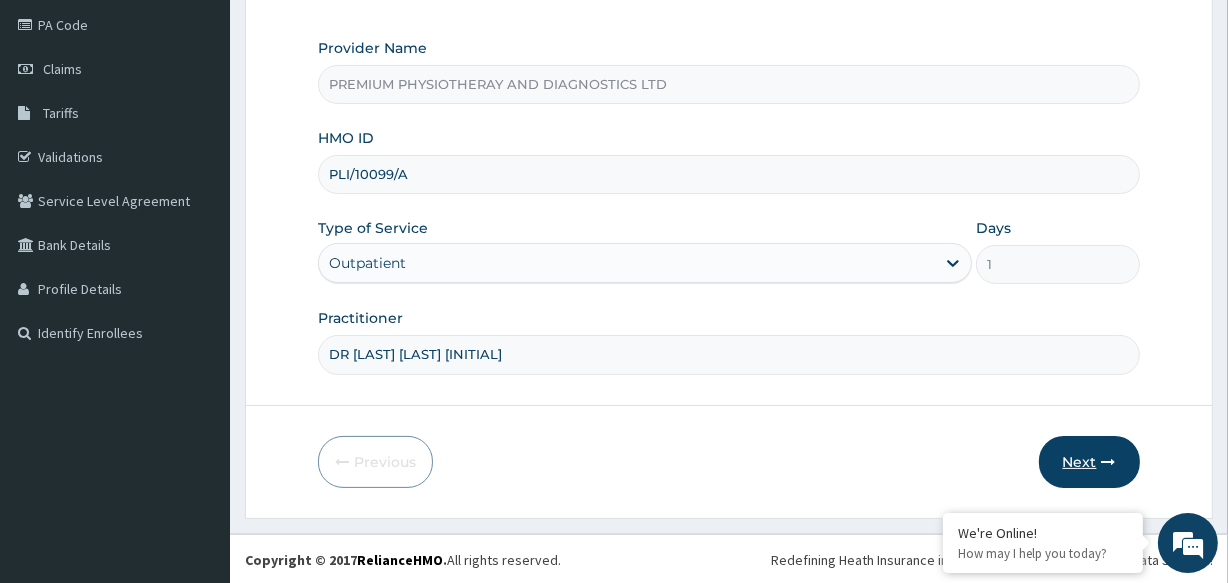 type on "DR Oguguo Henry U" 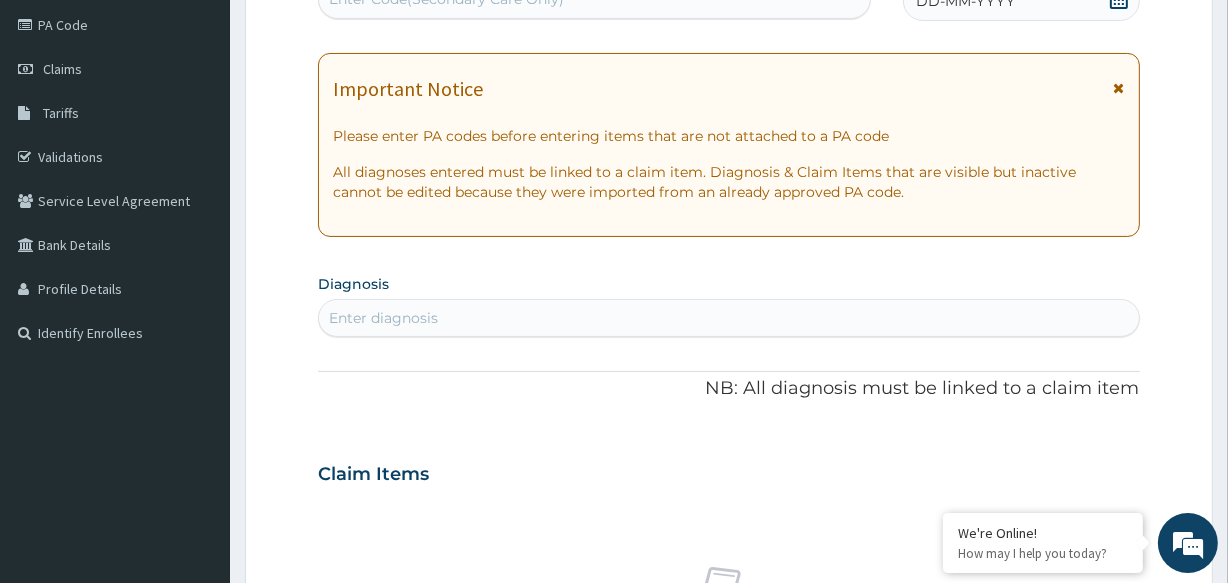 click at bounding box center (1119, 88) 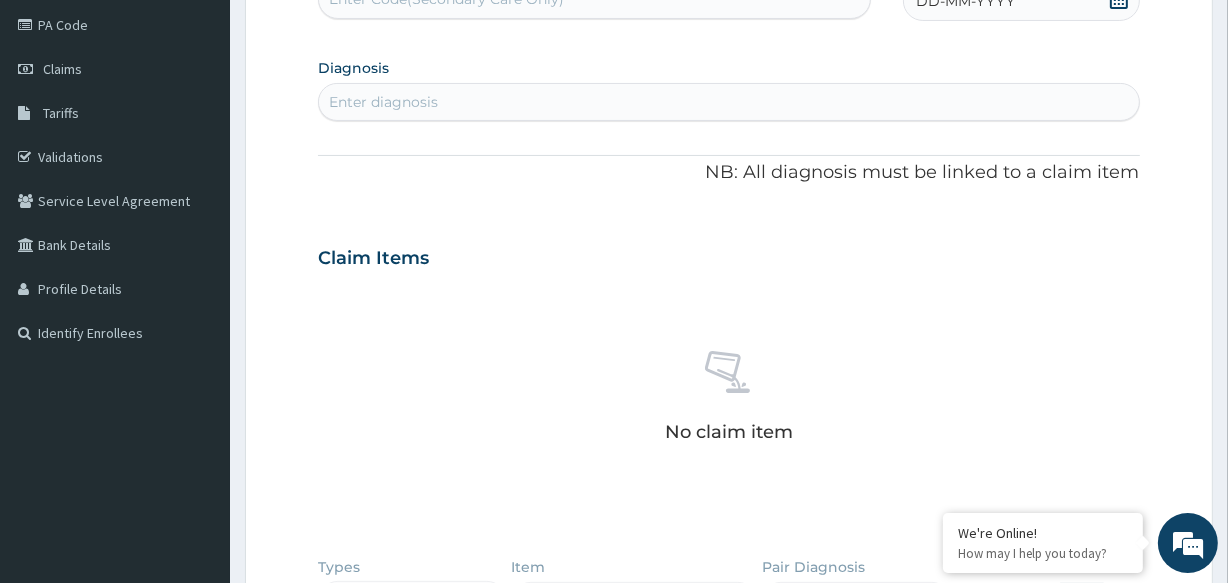 click on "Enter diagnosis" at bounding box center (728, 102) 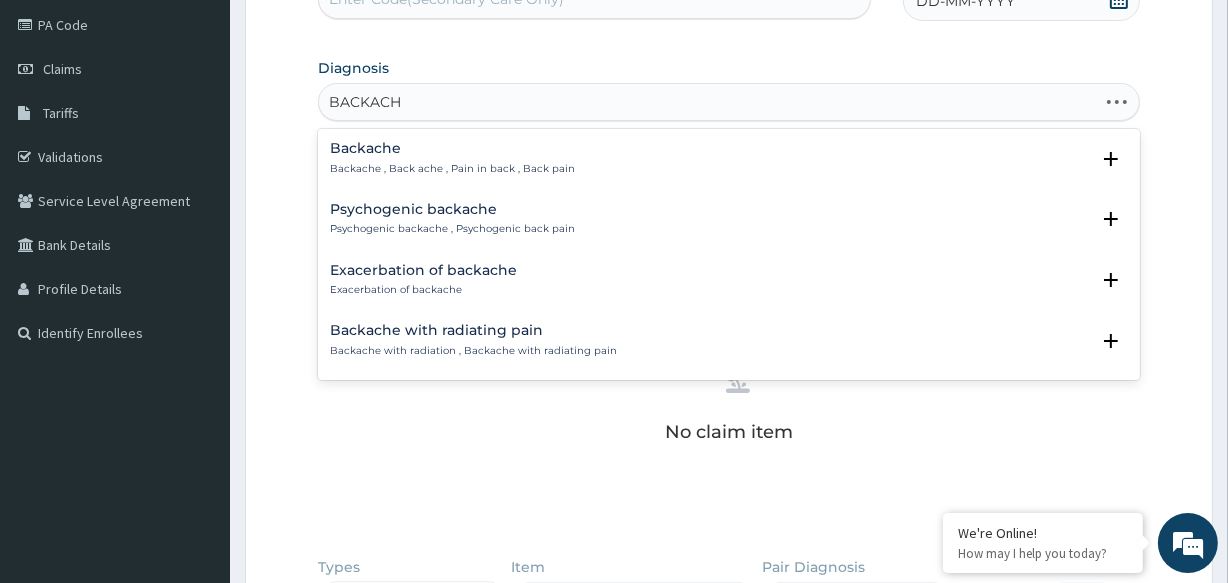 type on "BACKACHE" 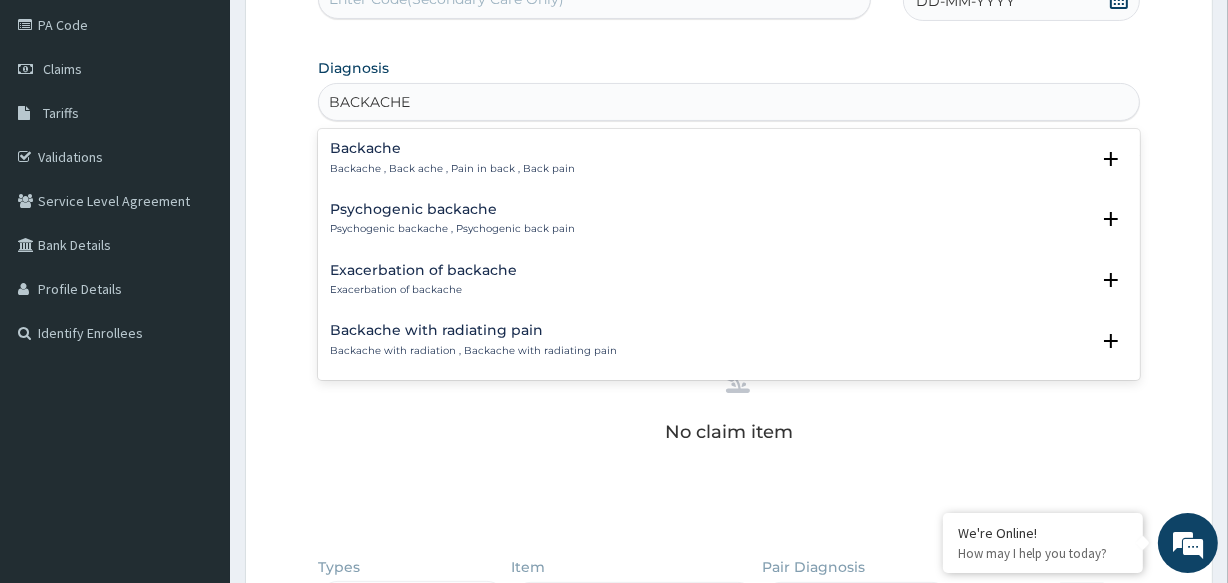 click on "Backache with radiating pain" at bounding box center (473, 330) 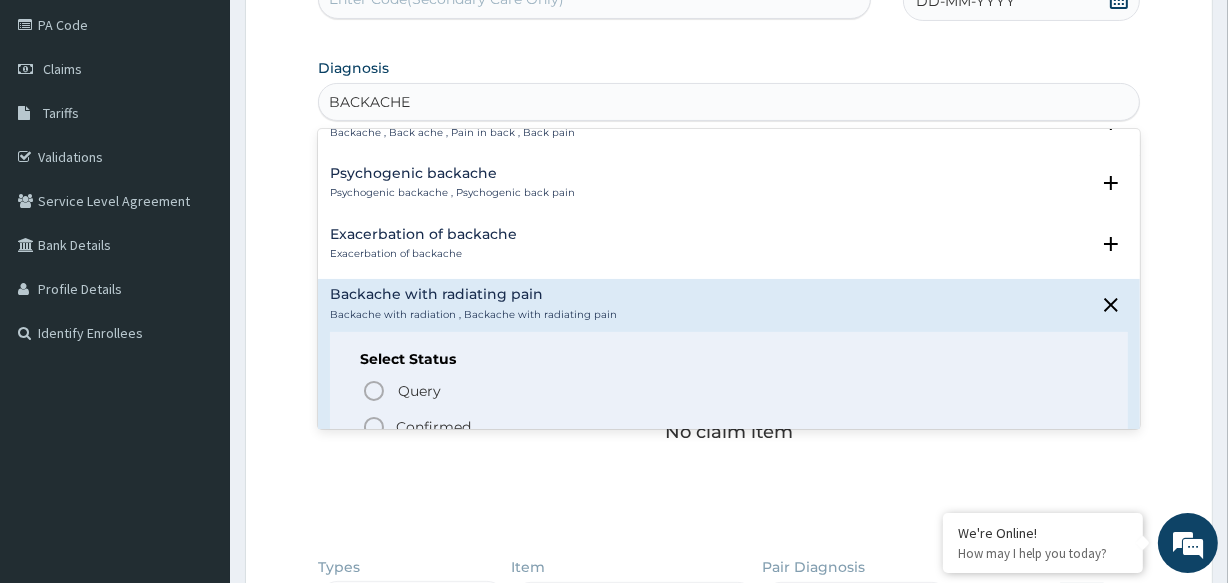 scroll, scrollTop: 77, scrollLeft: 0, axis: vertical 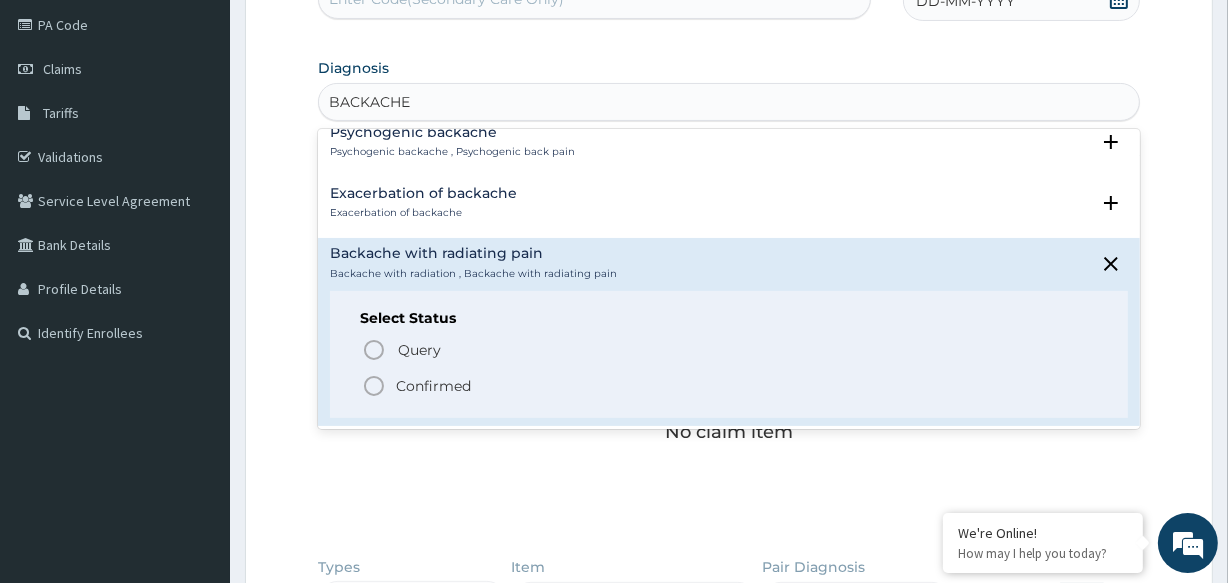 click 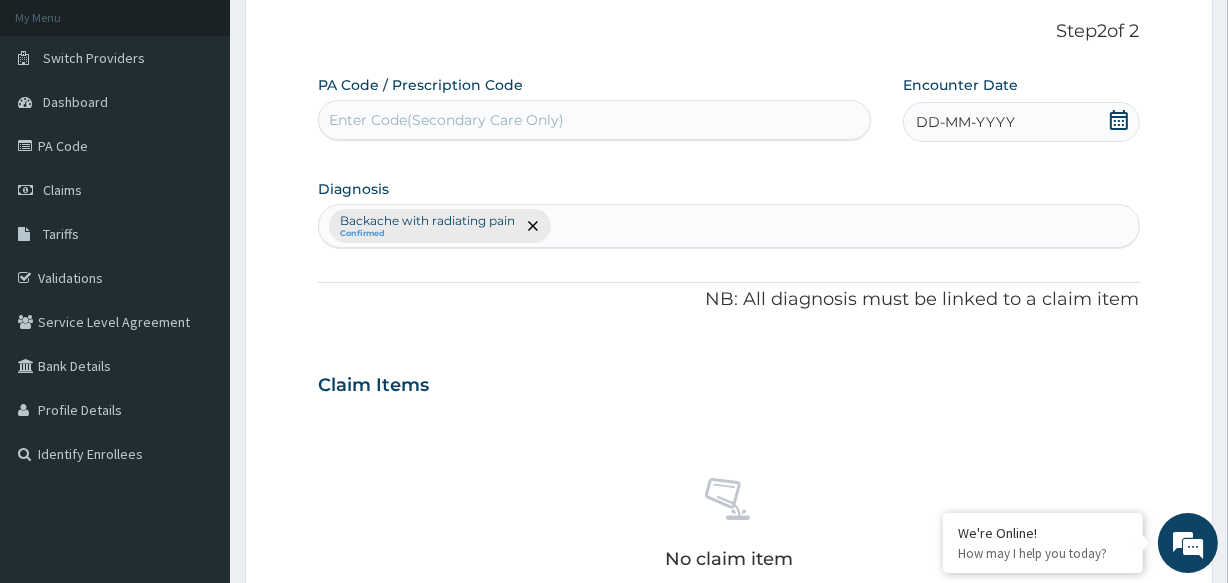 scroll, scrollTop: 55, scrollLeft: 0, axis: vertical 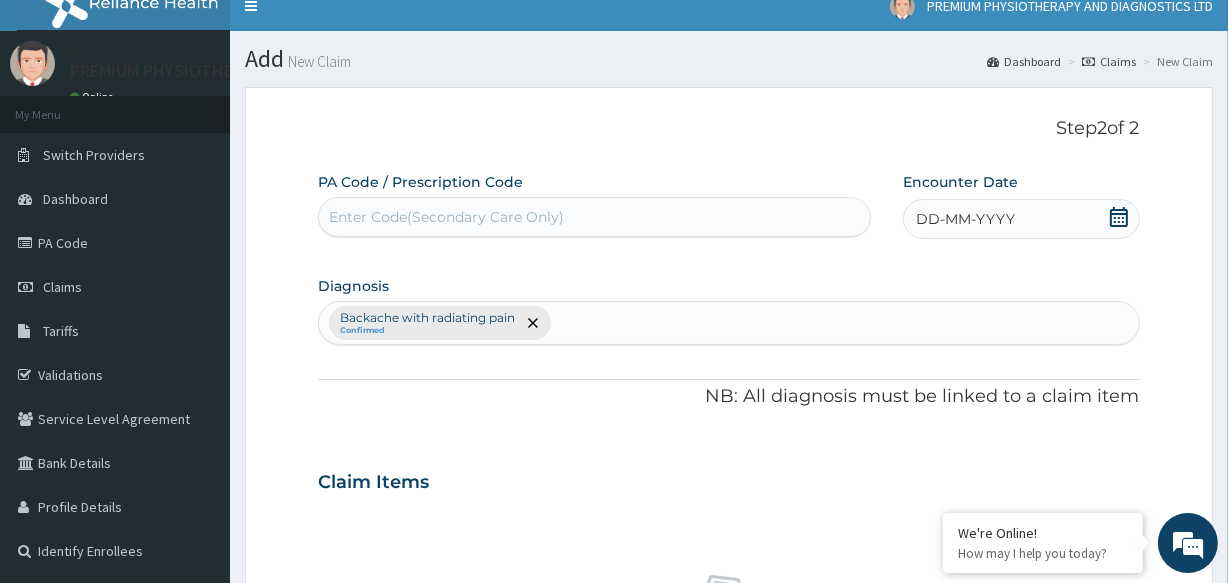 click on "Enter Code(Secondary Care Only)" at bounding box center (446, 217) 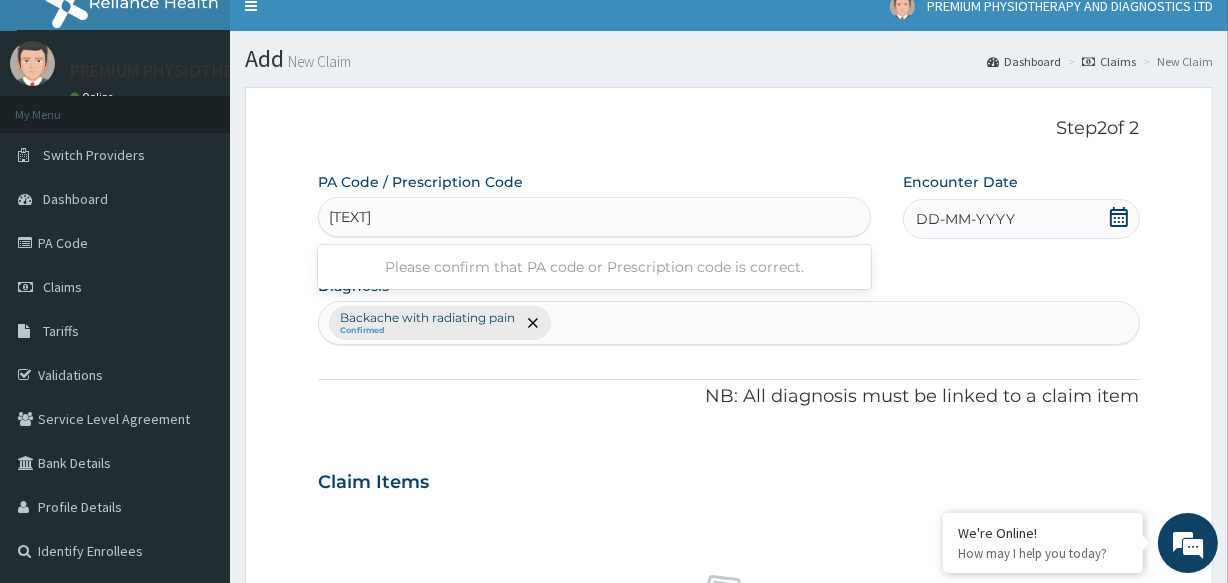 type on "PA/566F64" 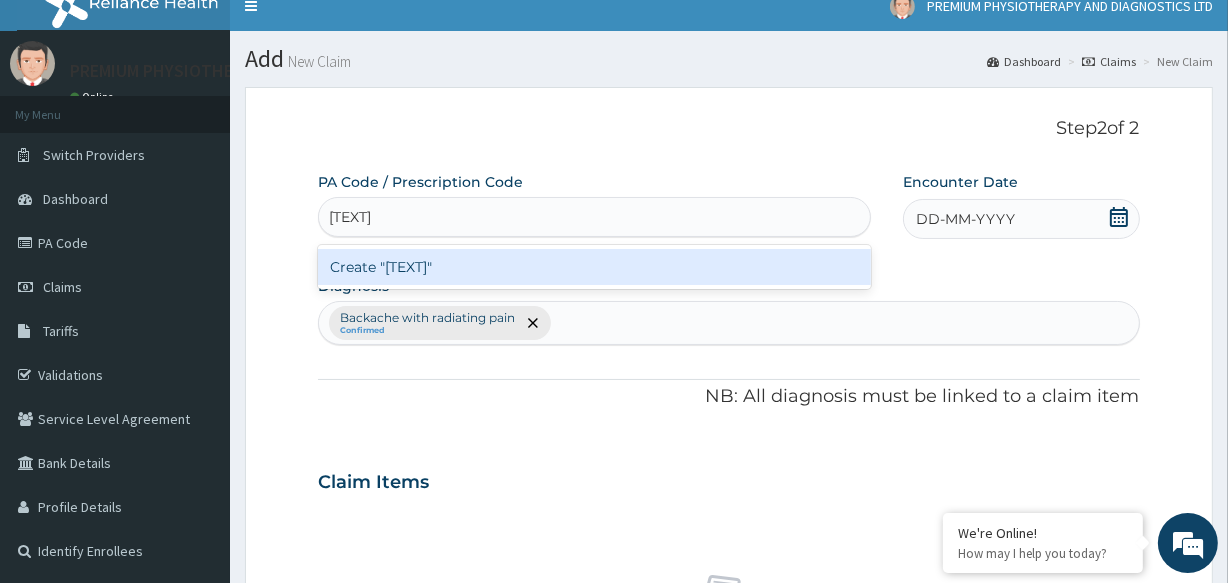click on "Create "PA/566F64"" at bounding box center [594, 267] 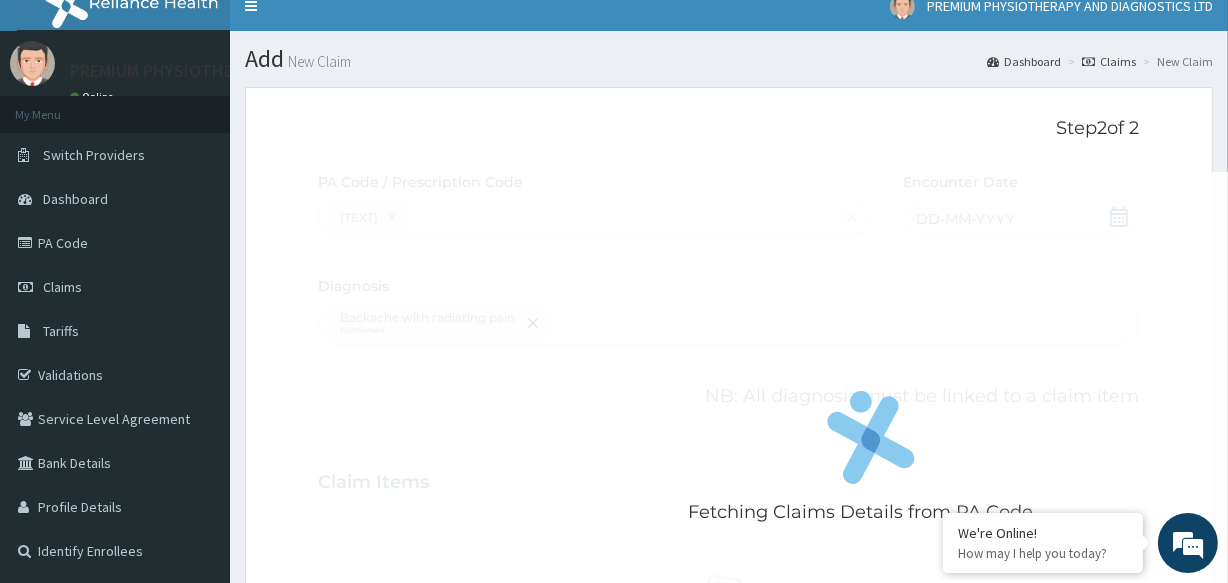 click on "Fetching Claims Details from PA Code....." at bounding box center [870, 463] 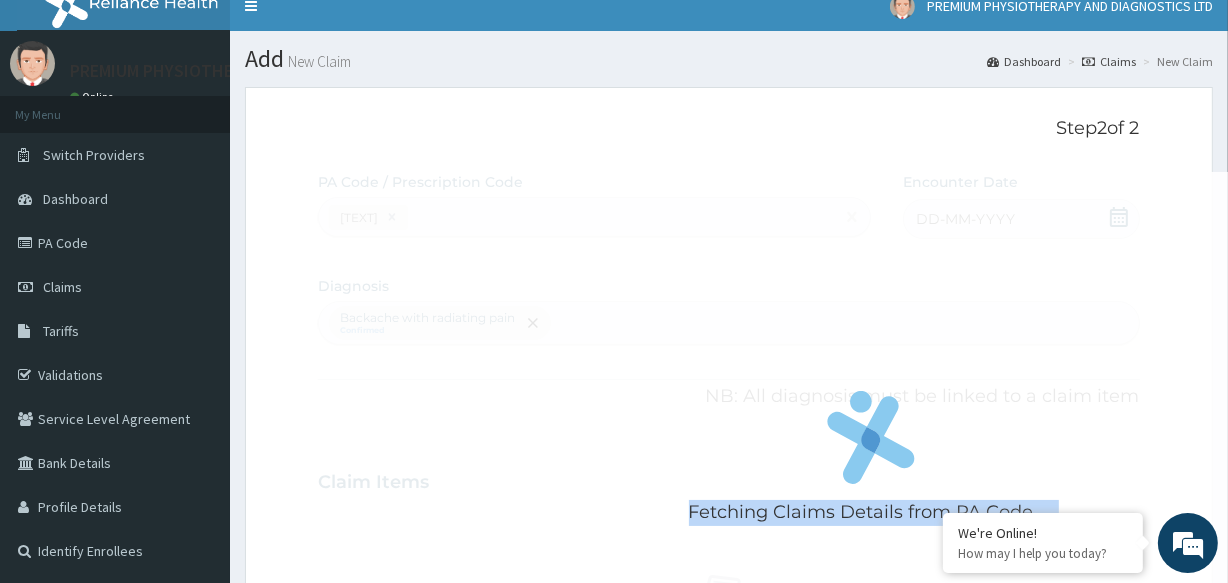 click on "Fetching Claims Details from PA Code....." at bounding box center [870, 463] 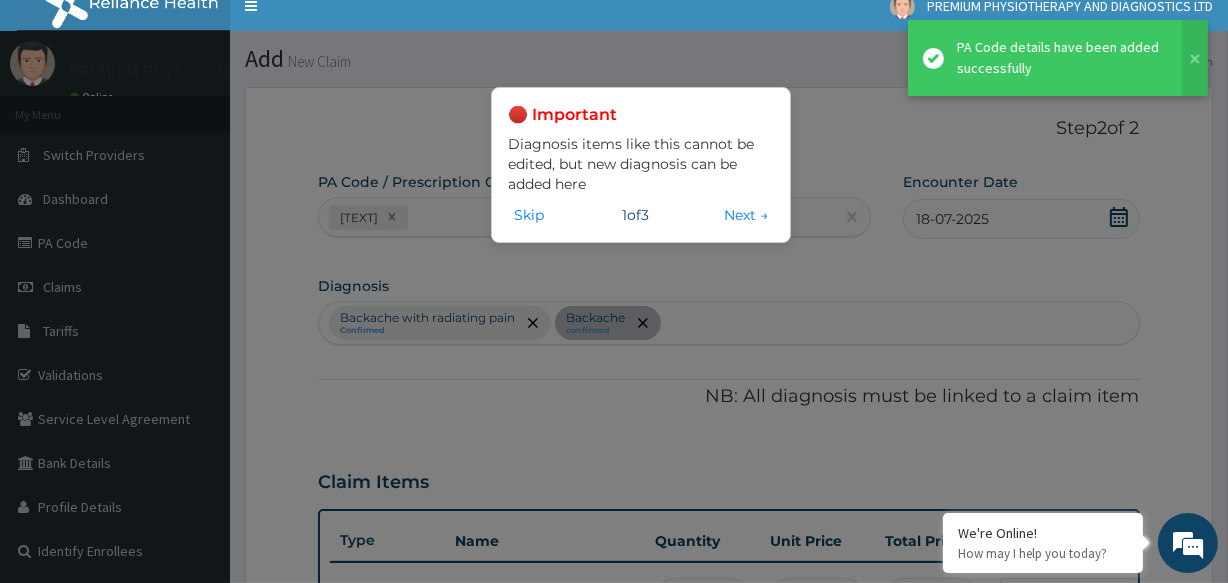 scroll, scrollTop: 52, scrollLeft: 0, axis: vertical 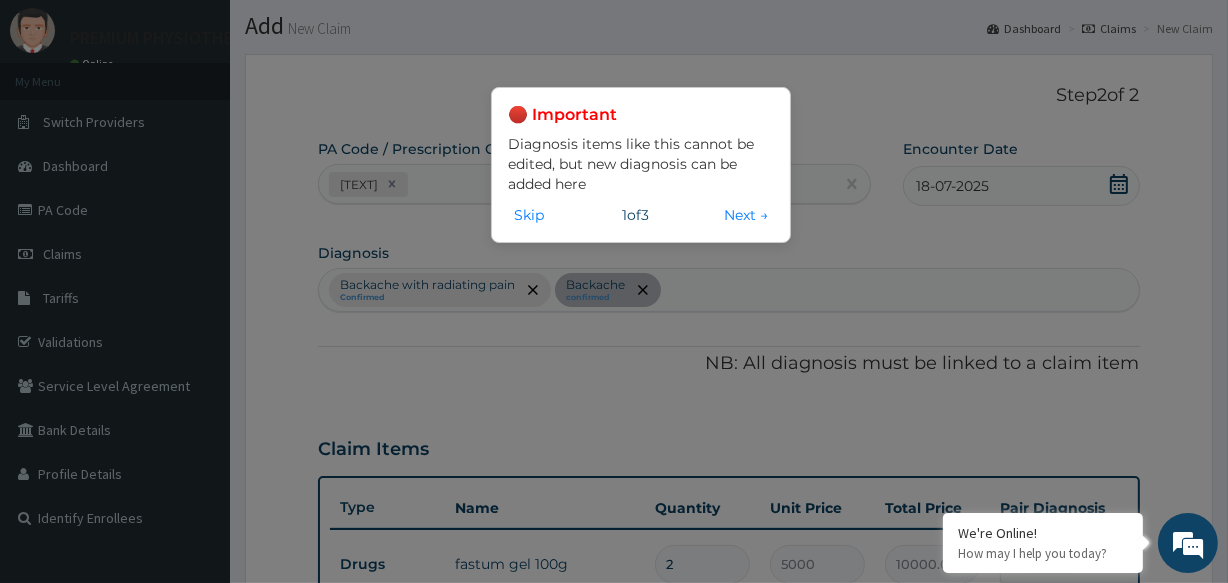 type on "1" 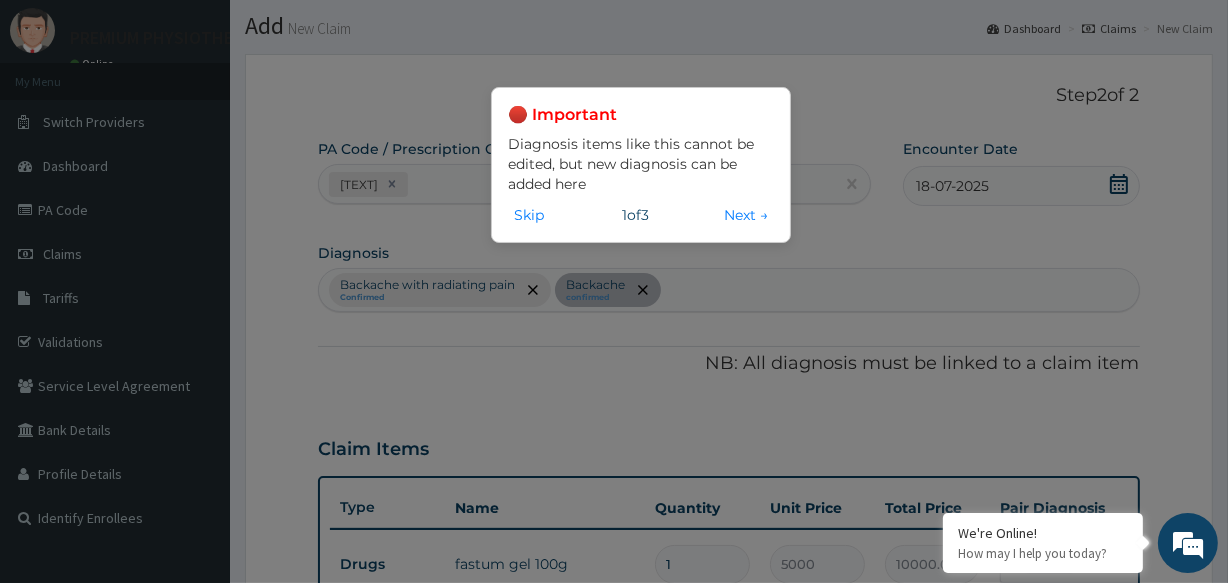 type on "5000.00" 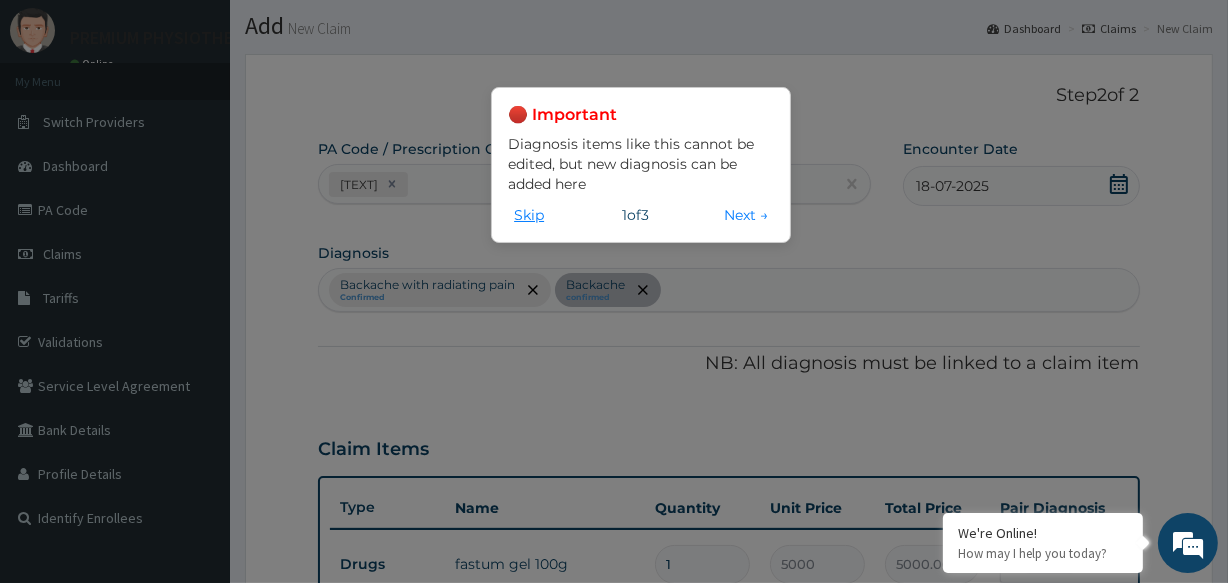 click on "Skip" at bounding box center [529, 215] 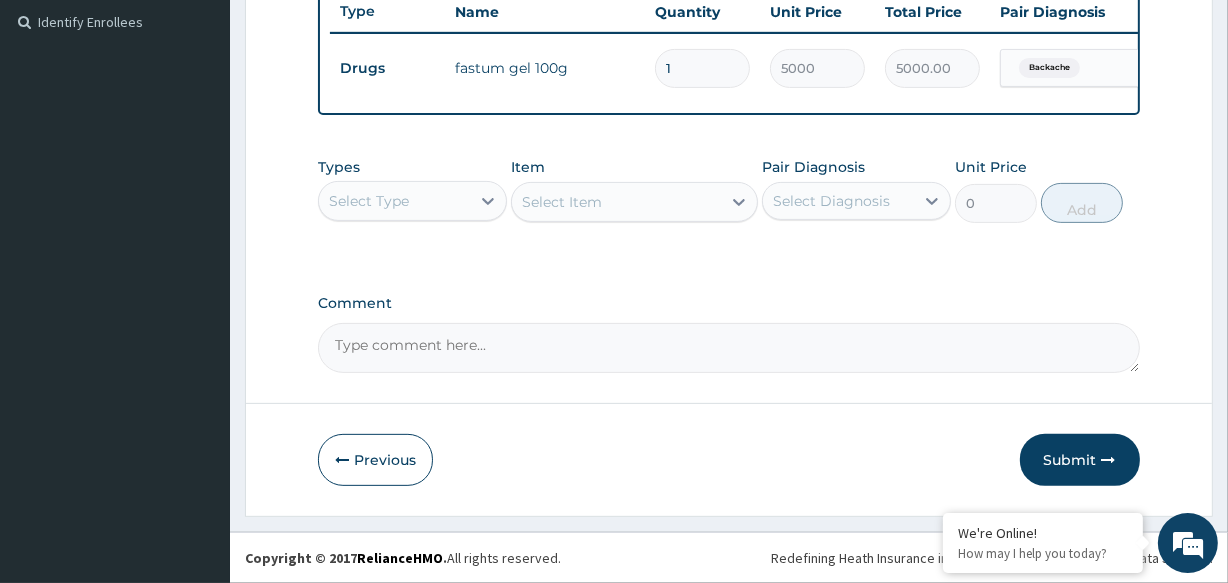 scroll, scrollTop: 560, scrollLeft: 0, axis: vertical 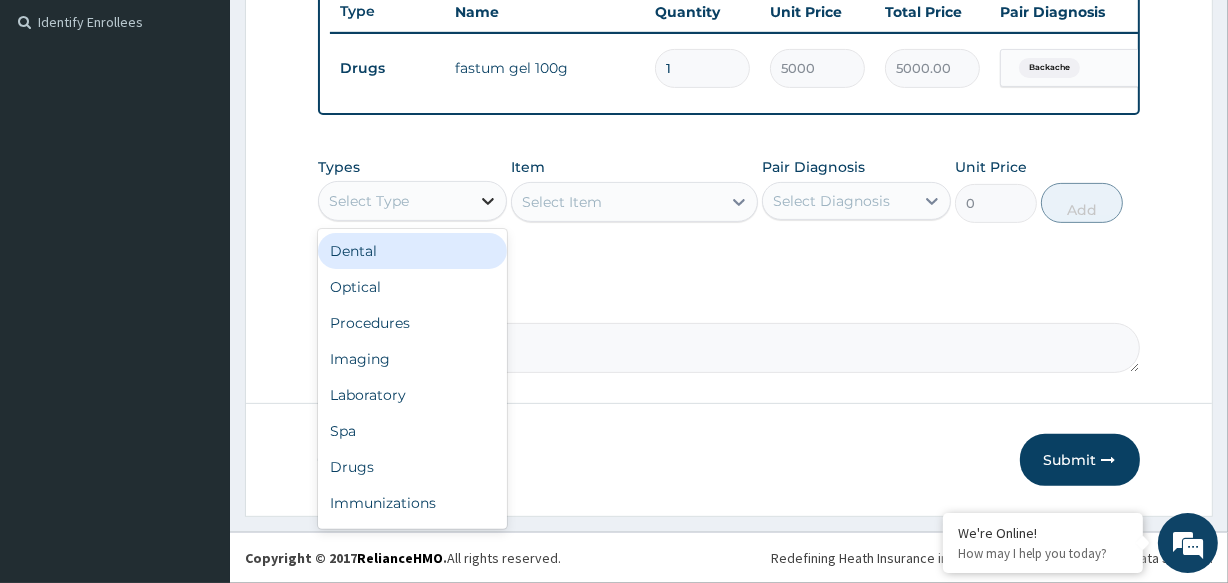 click 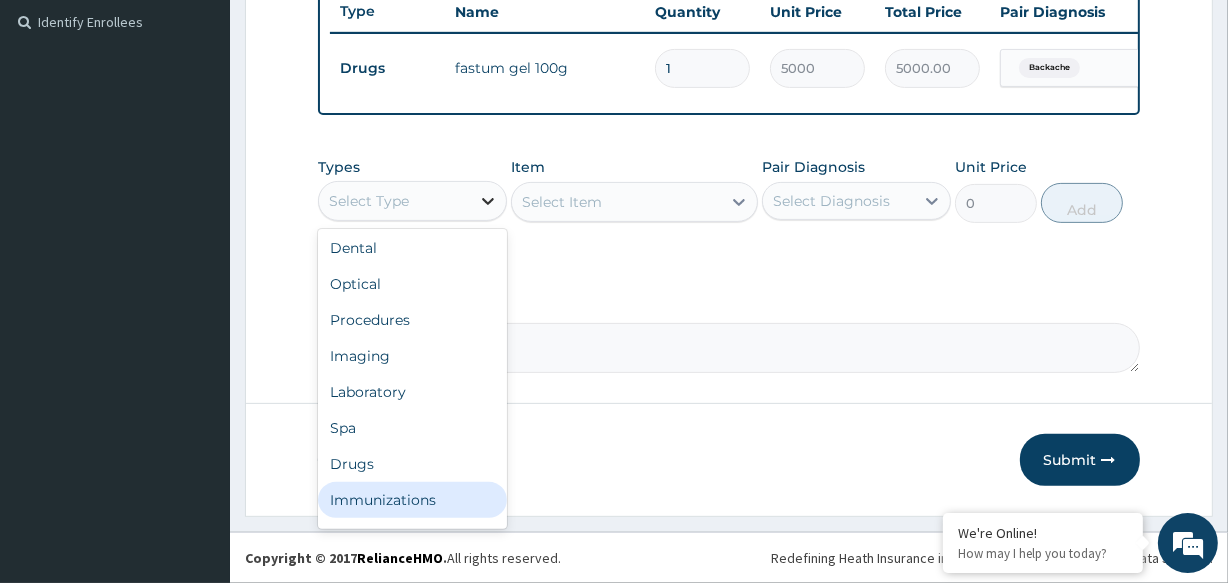 scroll, scrollTop: 40, scrollLeft: 0, axis: vertical 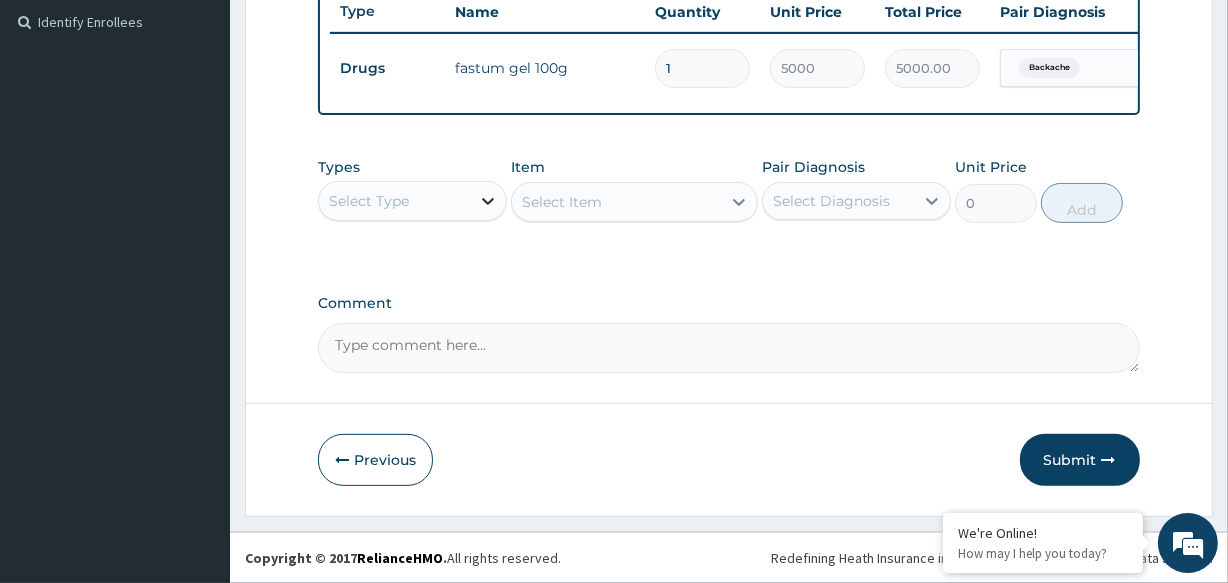 click 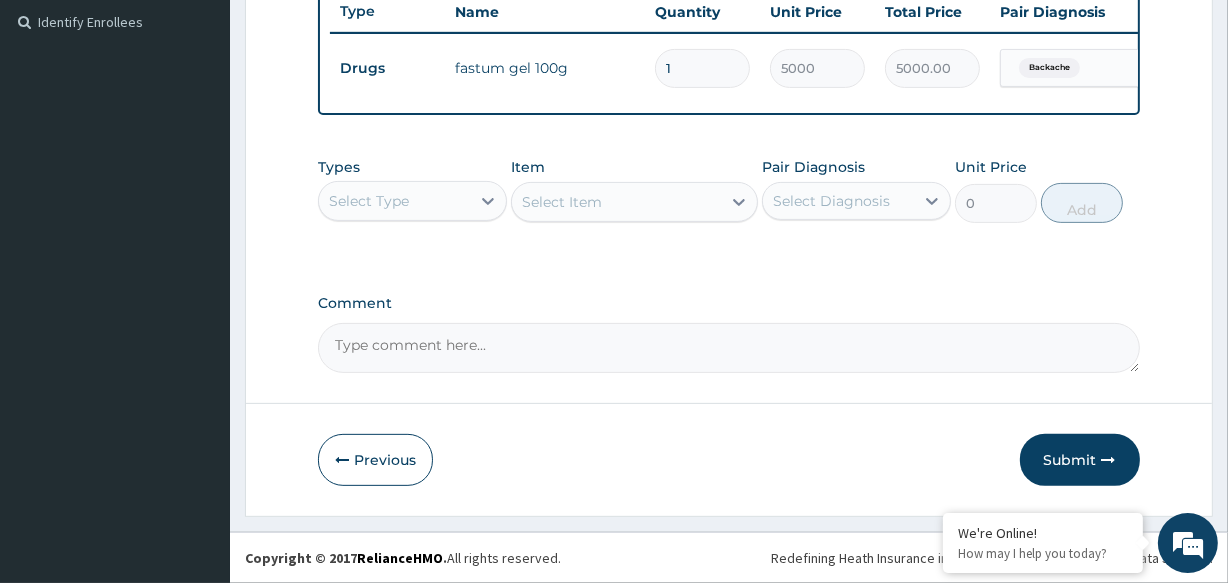 click on "Select Item" at bounding box center [634, 202] 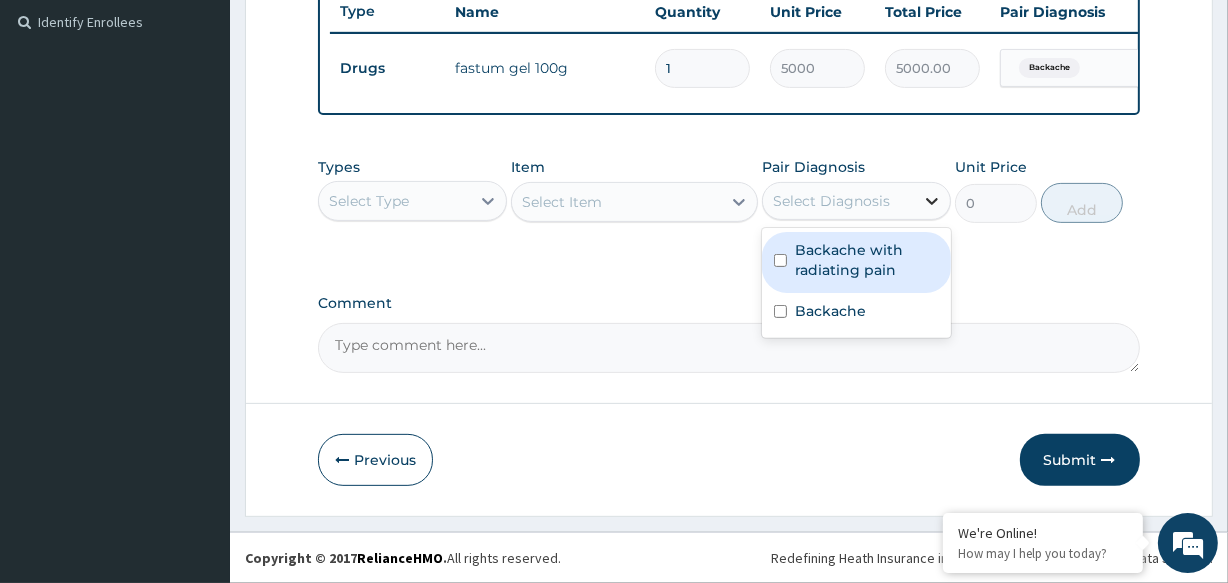 click 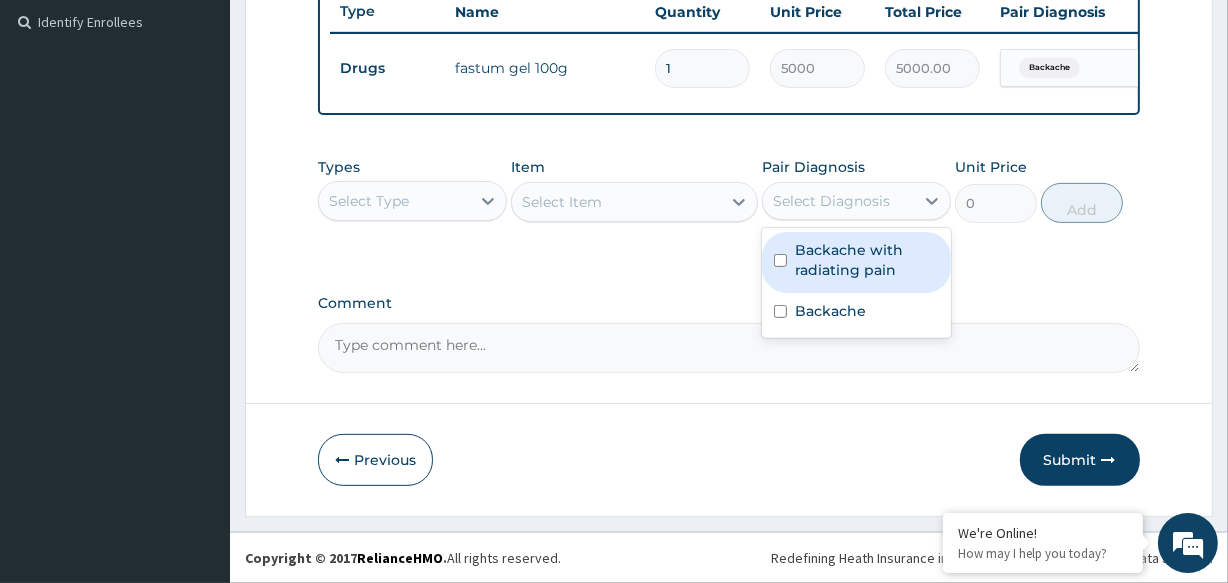 click on "Backache with radiating pain" at bounding box center (867, 260) 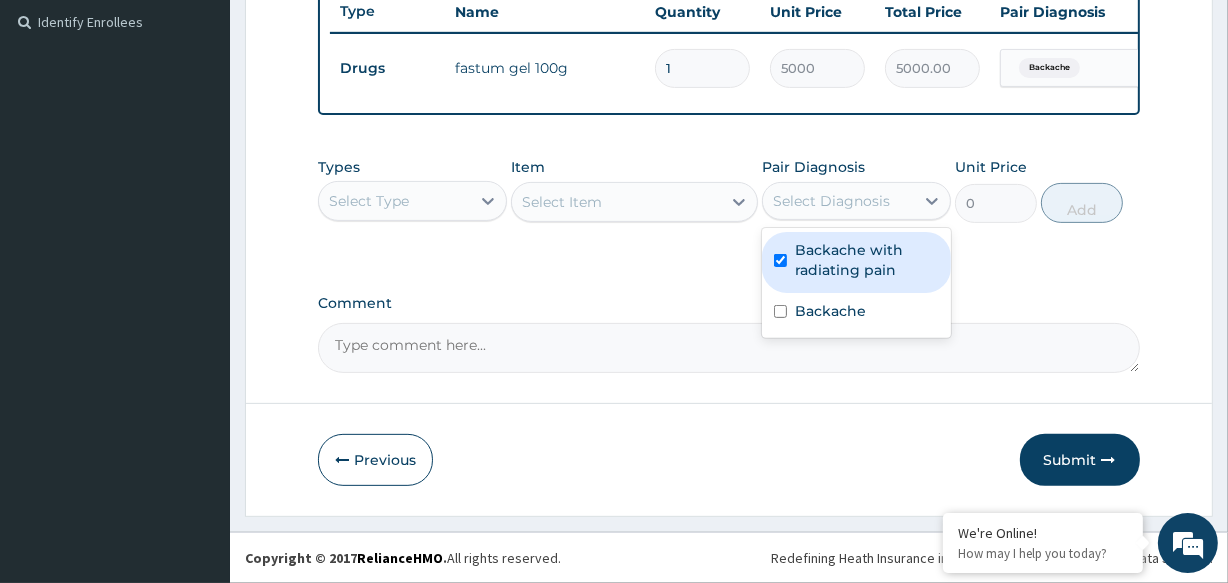 checkbox on "true" 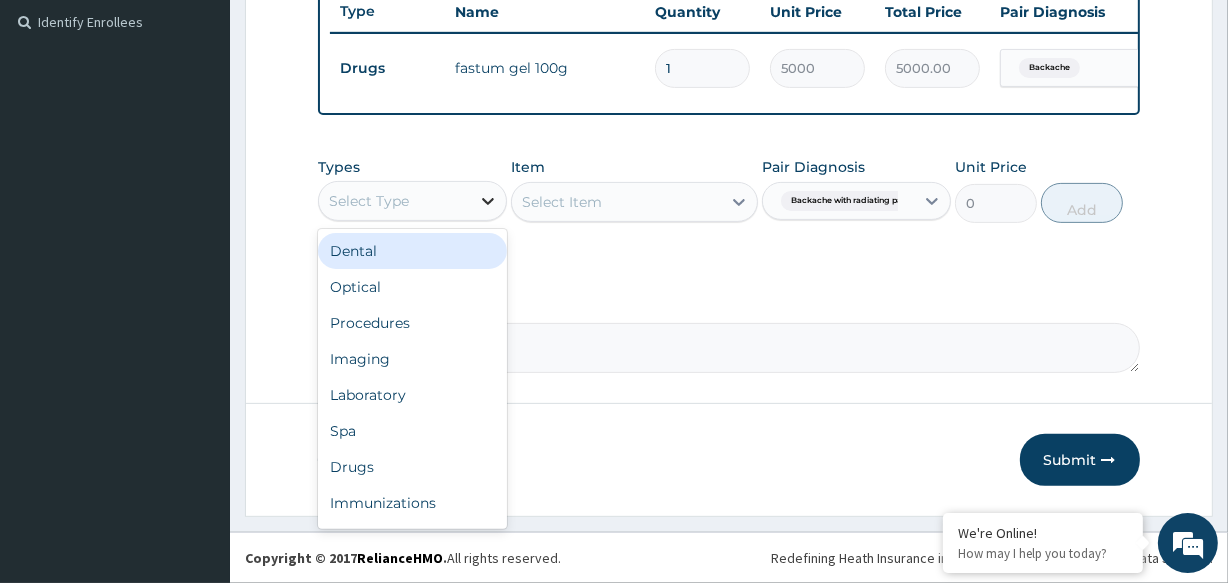 click 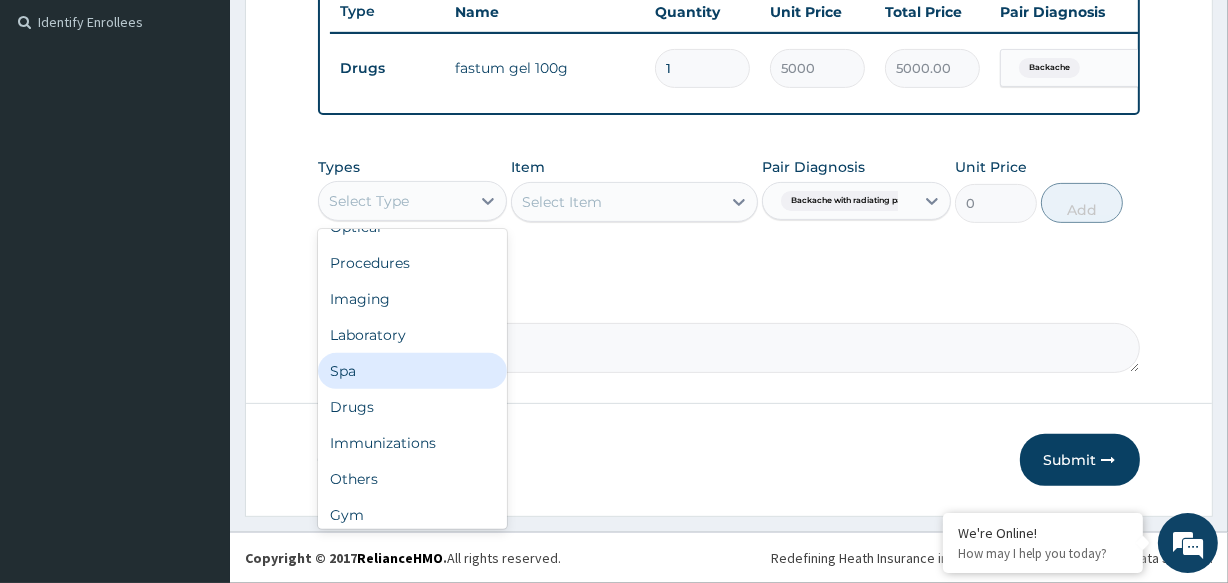 scroll, scrollTop: 67, scrollLeft: 0, axis: vertical 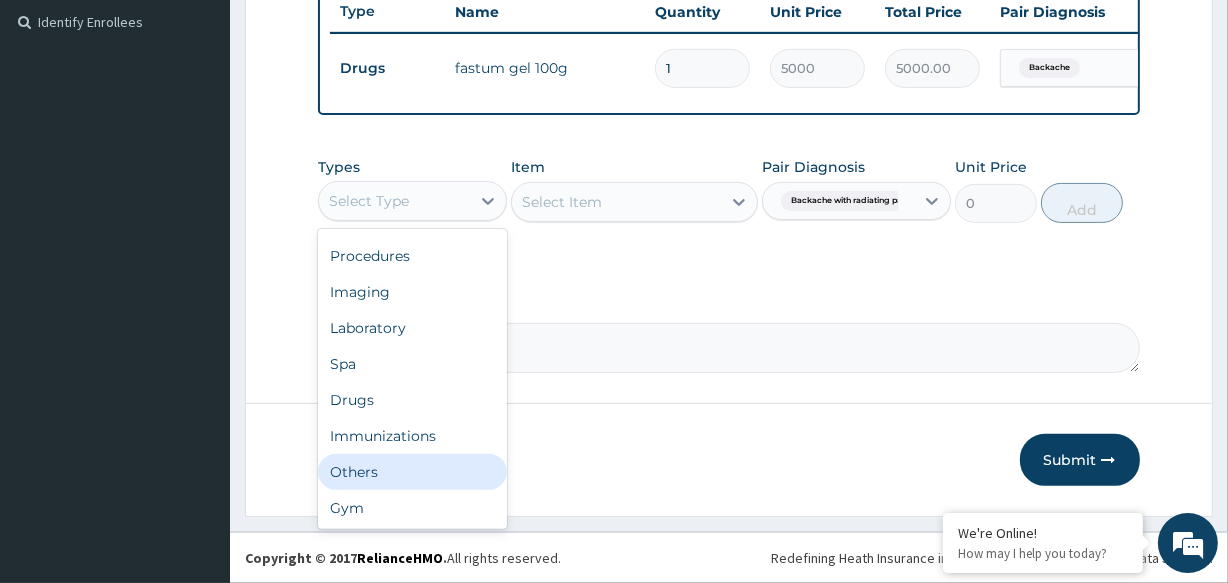 click on "Others" at bounding box center [412, 472] 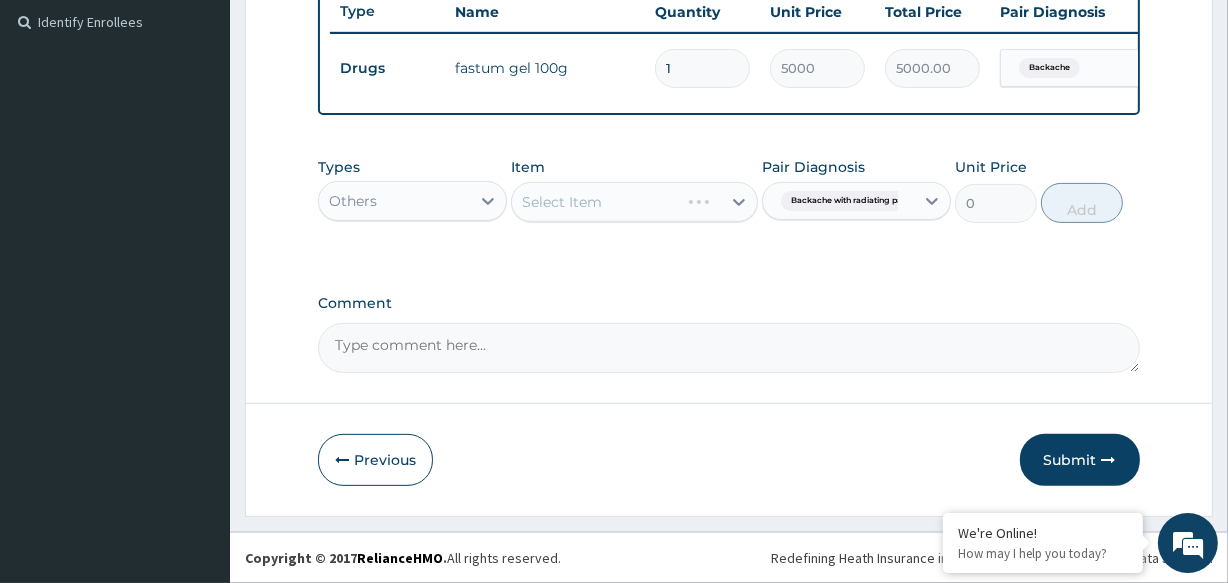 click on "Select Item" at bounding box center [634, 202] 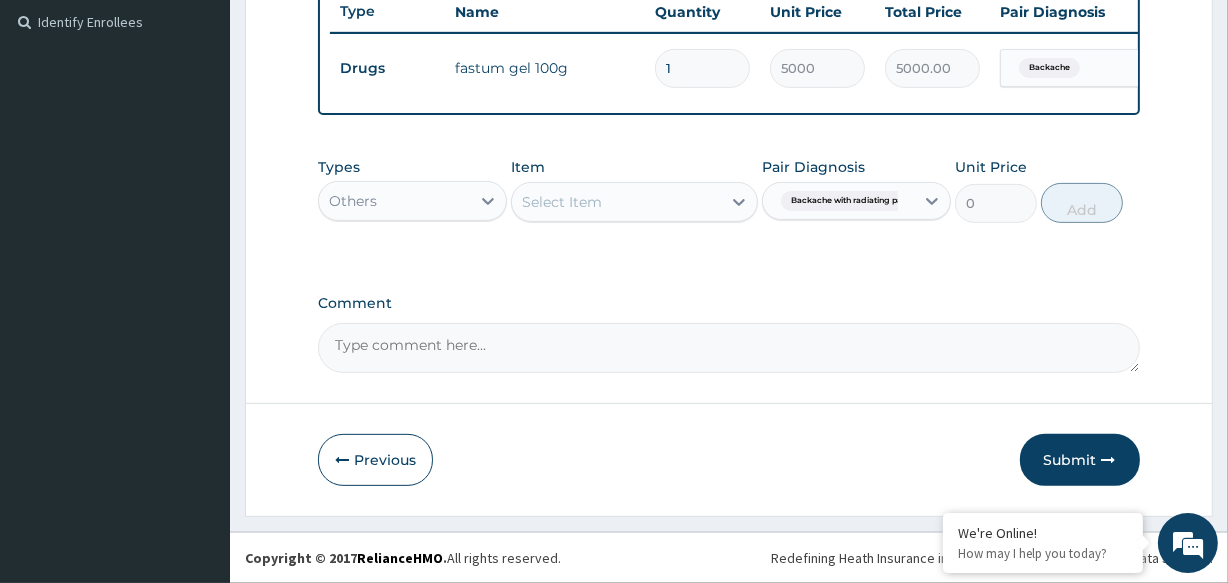 click on "Comment" at bounding box center [728, 348] 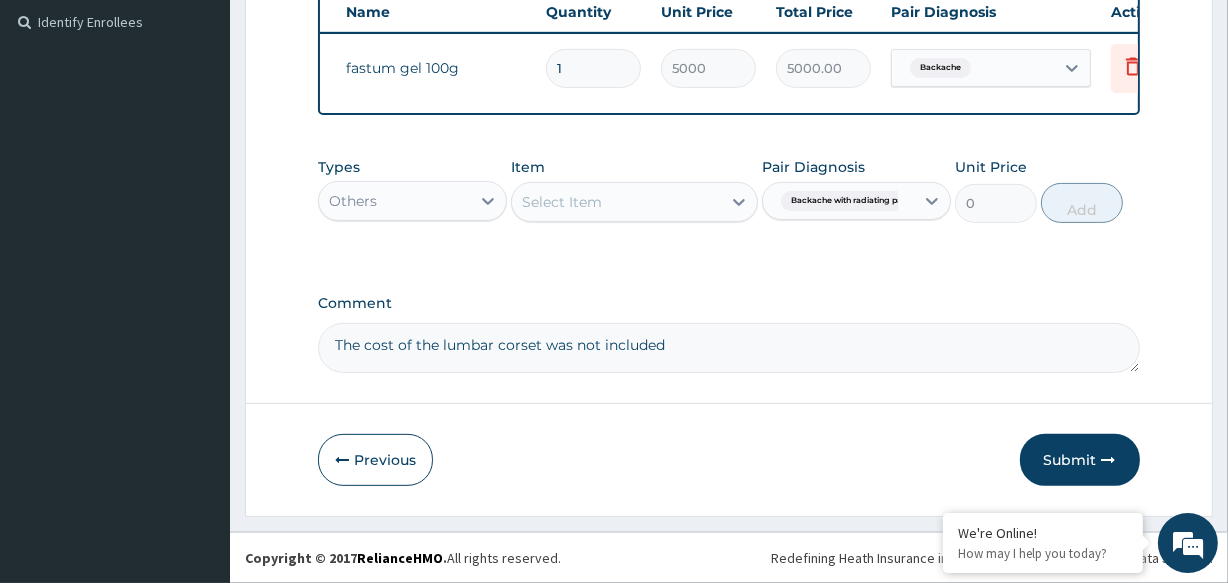 scroll, scrollTop: 0, scrollLeft: 181, axis: horizontal 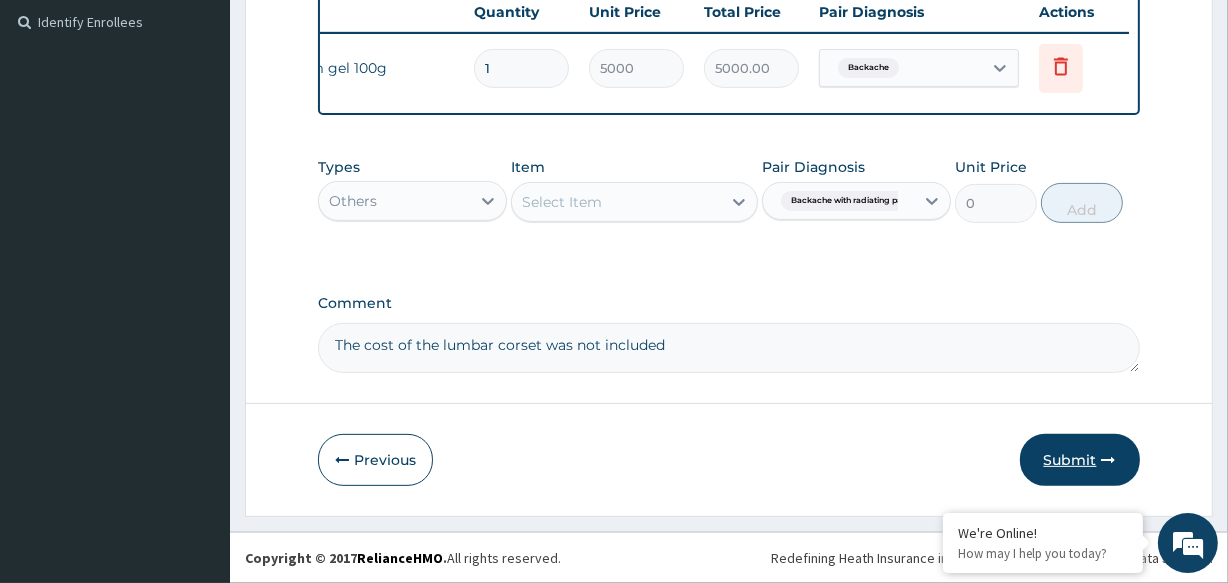 type on "The cost of the lumbar corset was not included" 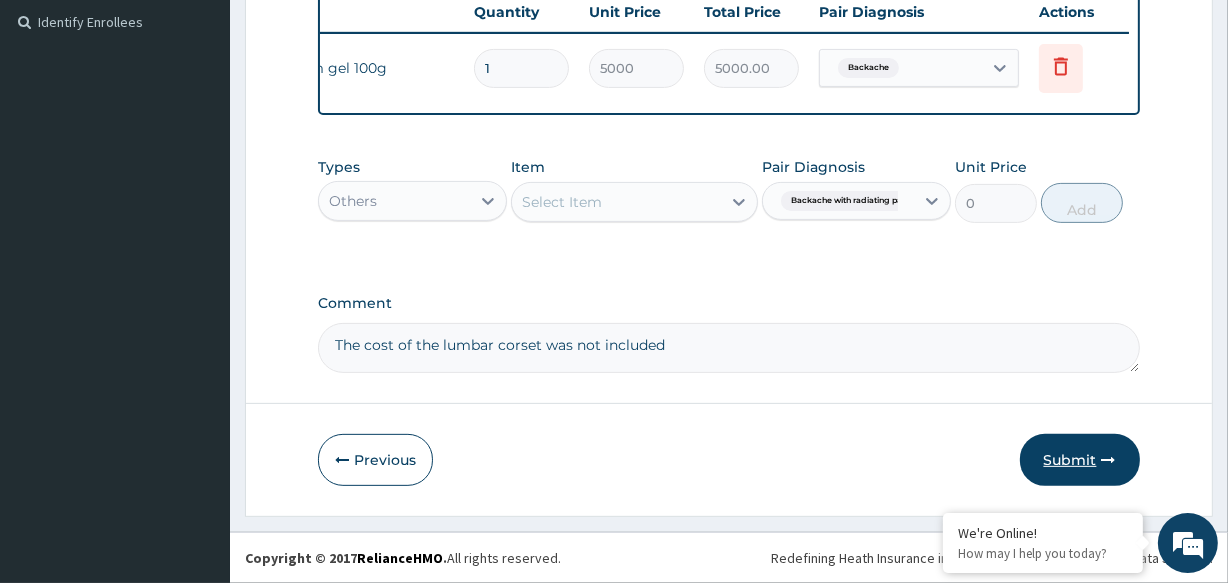 type 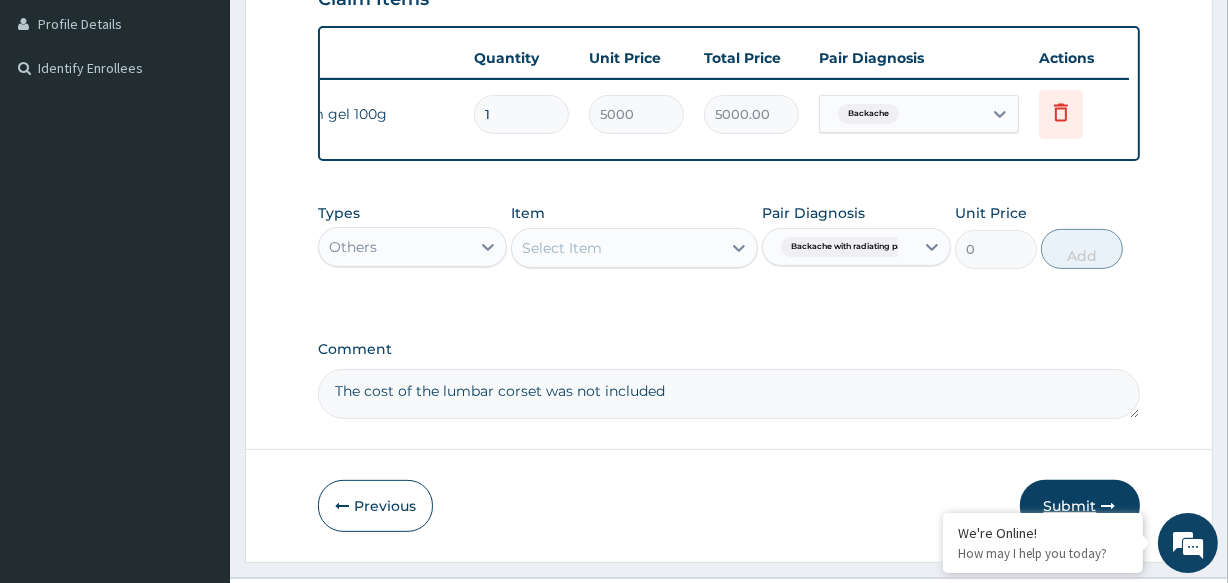 scroll, scrollTop: 560, scrollLeft: 0, axis: vertical 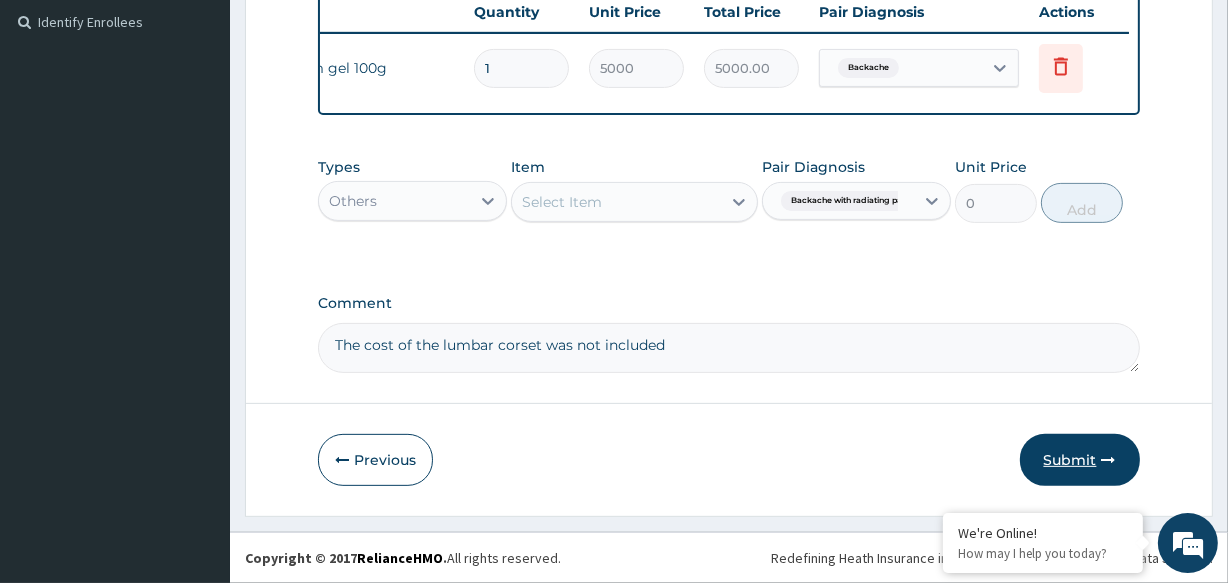 click on "Submit" at bounding box center [1080, 460] 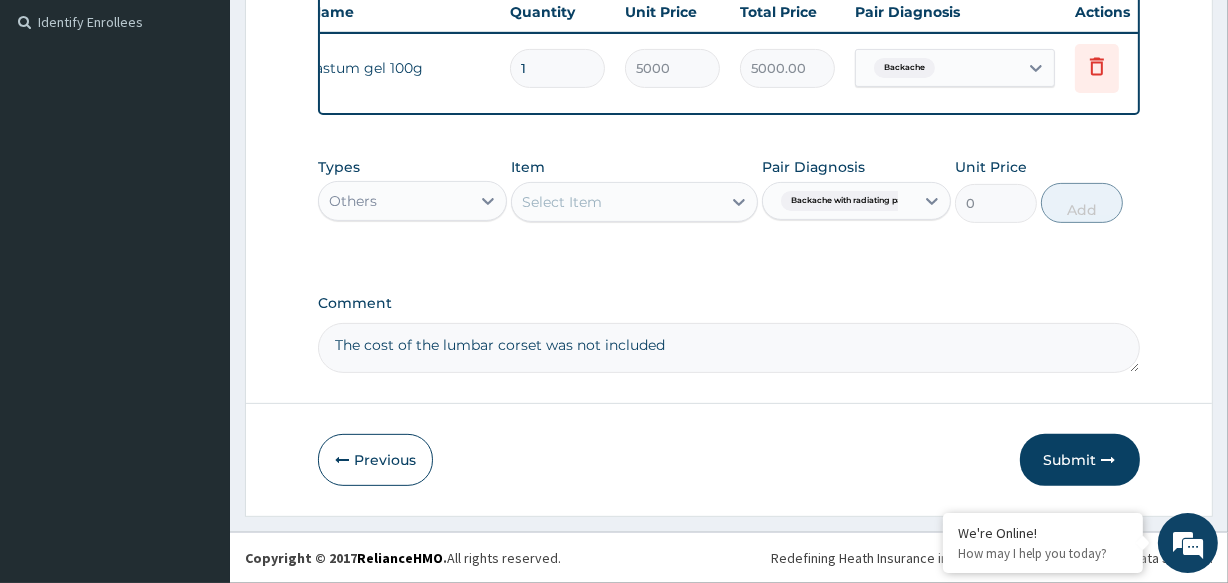 scroll, scrollTop: 0, scrollLeft: 0, axis: both 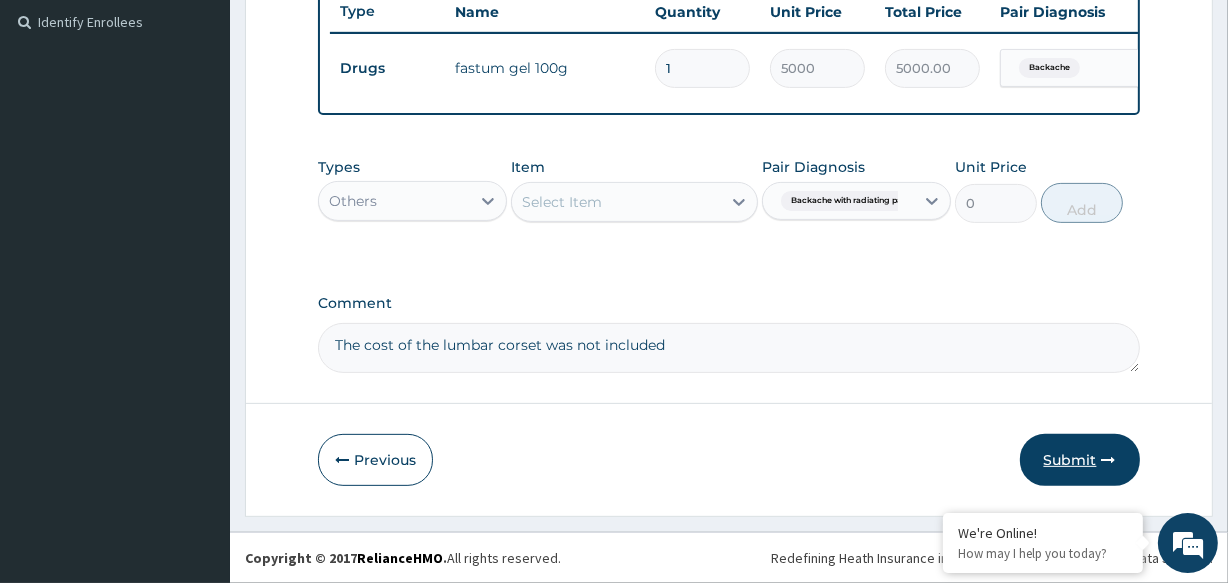 click at bounding box center (1109, 460) 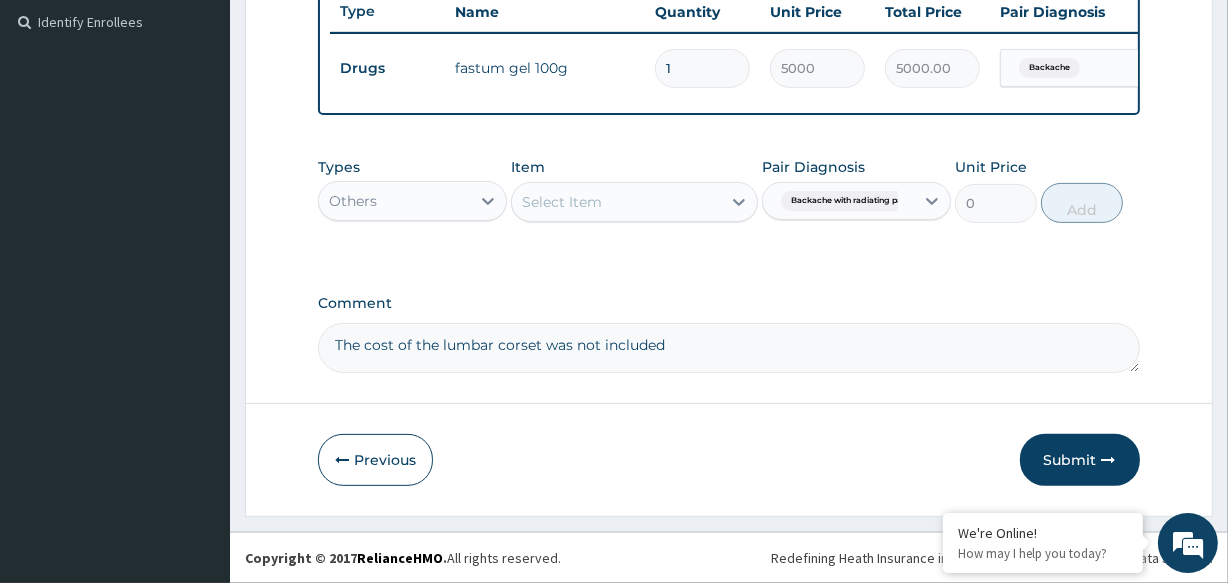 click on "Redefining Heath Insurance in Africa using Telemedicine and Data Science!
Copyright © 2017  RelianceHMO .  All rights reserved." at bounding box center [729, 557] 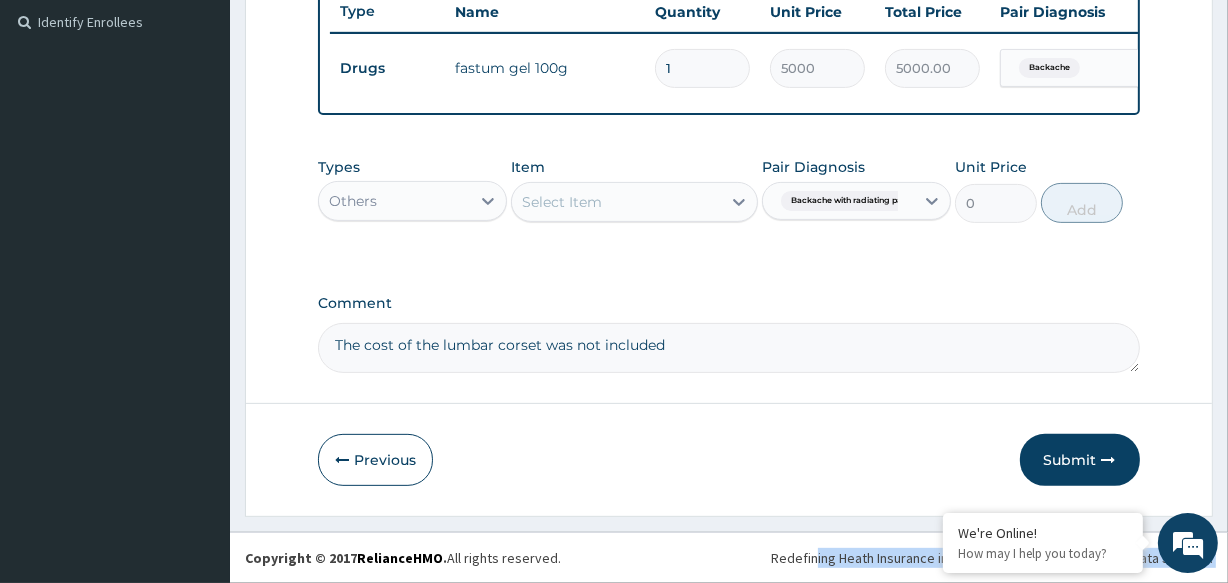click on "Redefining Heath Insurance in Africa using Telemedicine and Data Science!
Copyright © 2017  RelianceHMO .  All rights reserved." at bounding box center (729, 557) 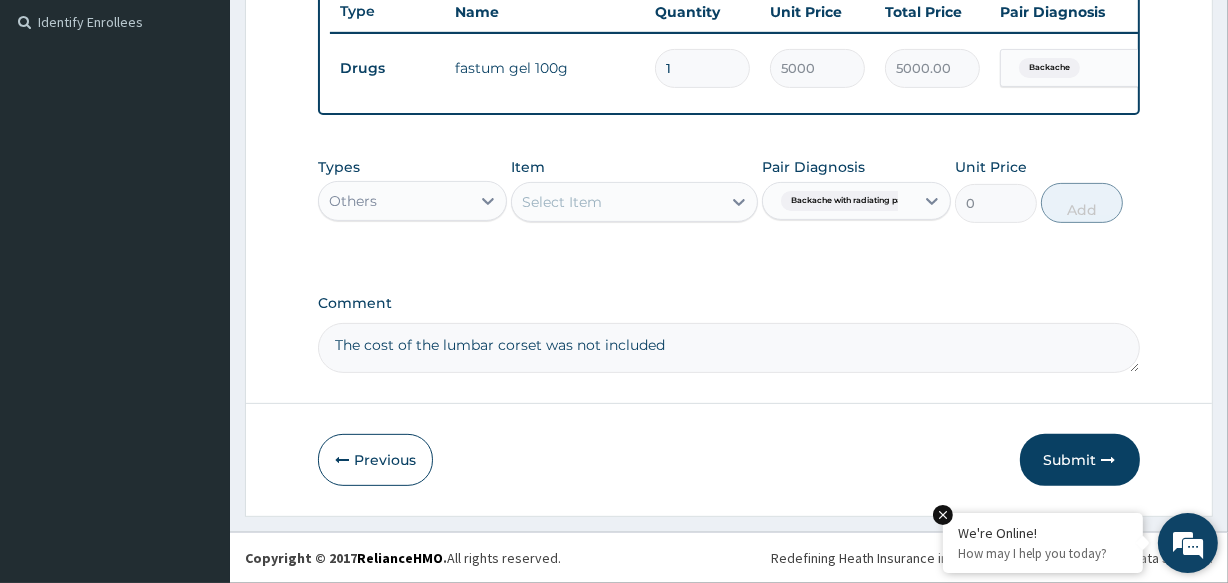 click at bounding box center [943, 515] 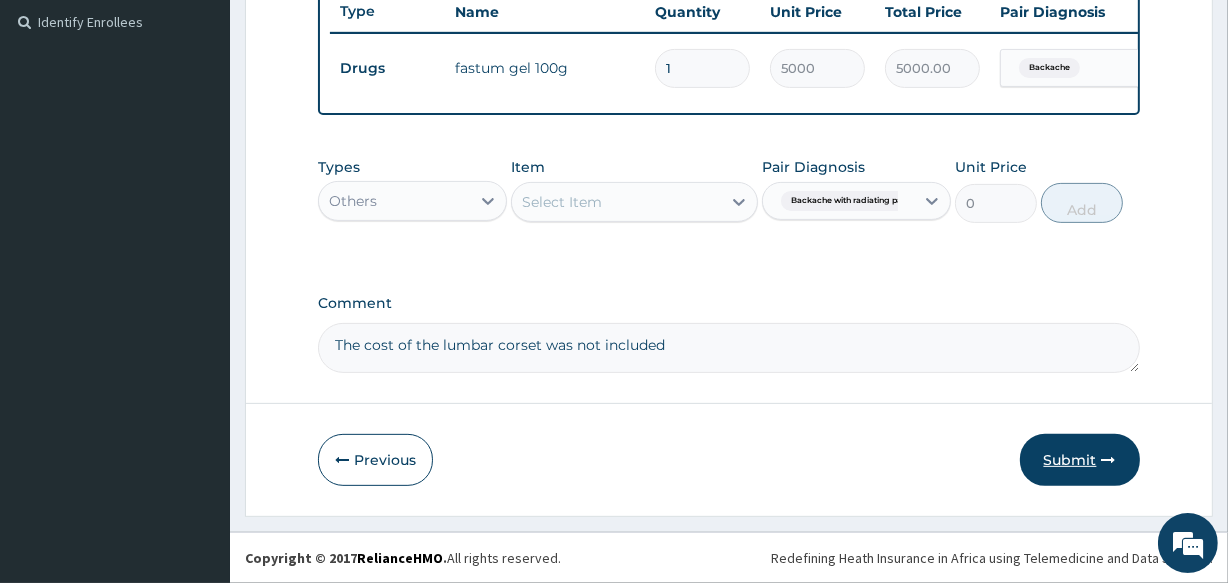 click on "Submit" at bounding box center (1080, 460) 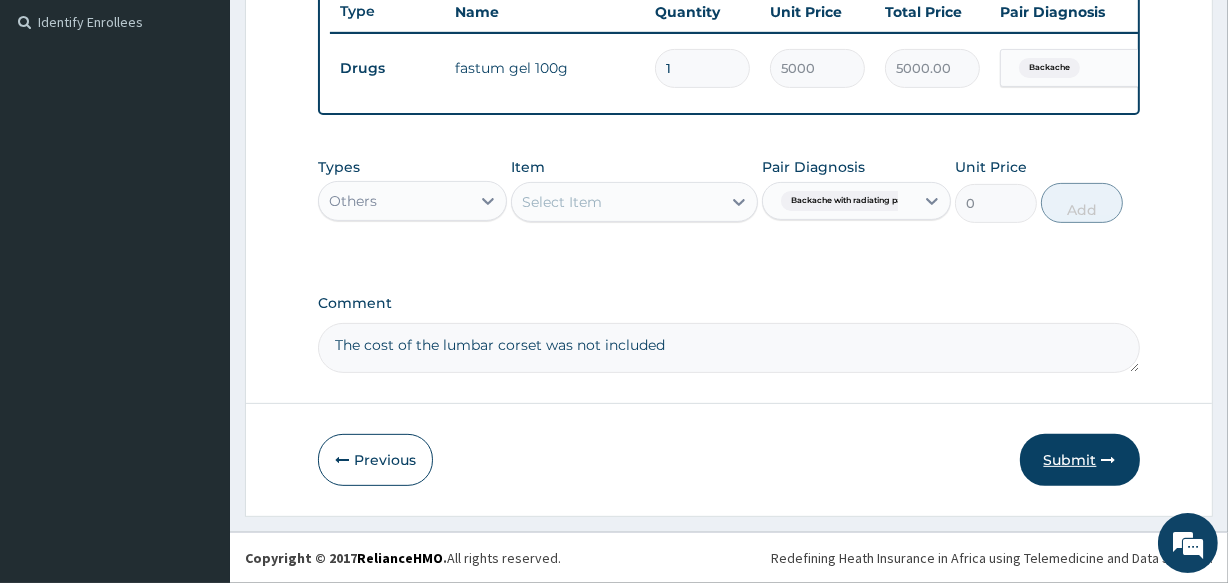 click on "Submit" at bounding box center [1080, 460] 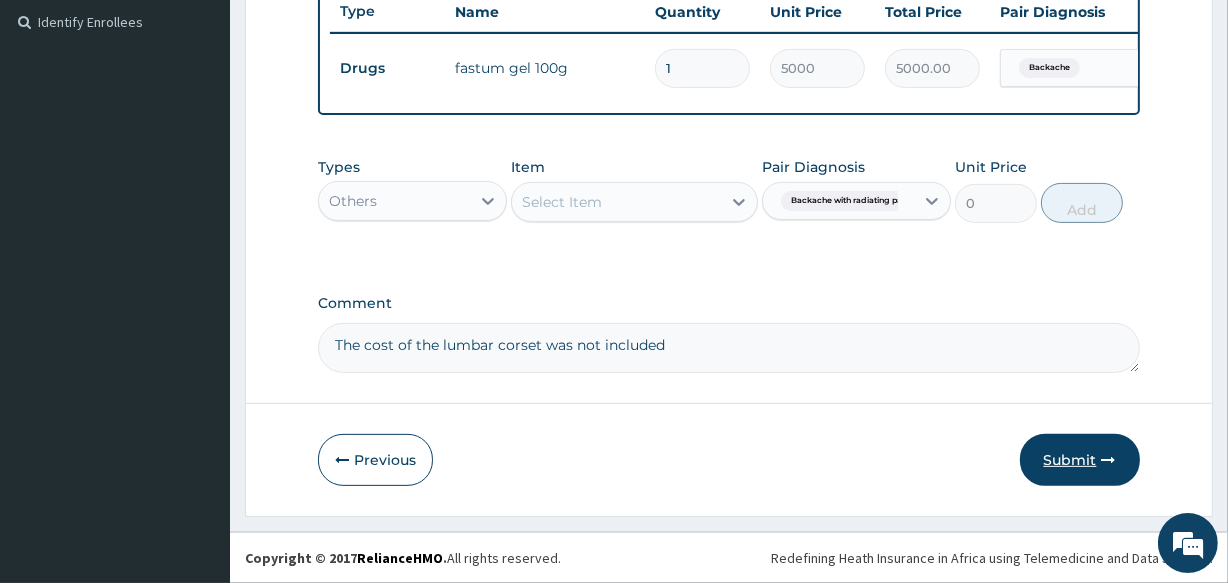 click on "Submit" at bounding box center (1080, 460) 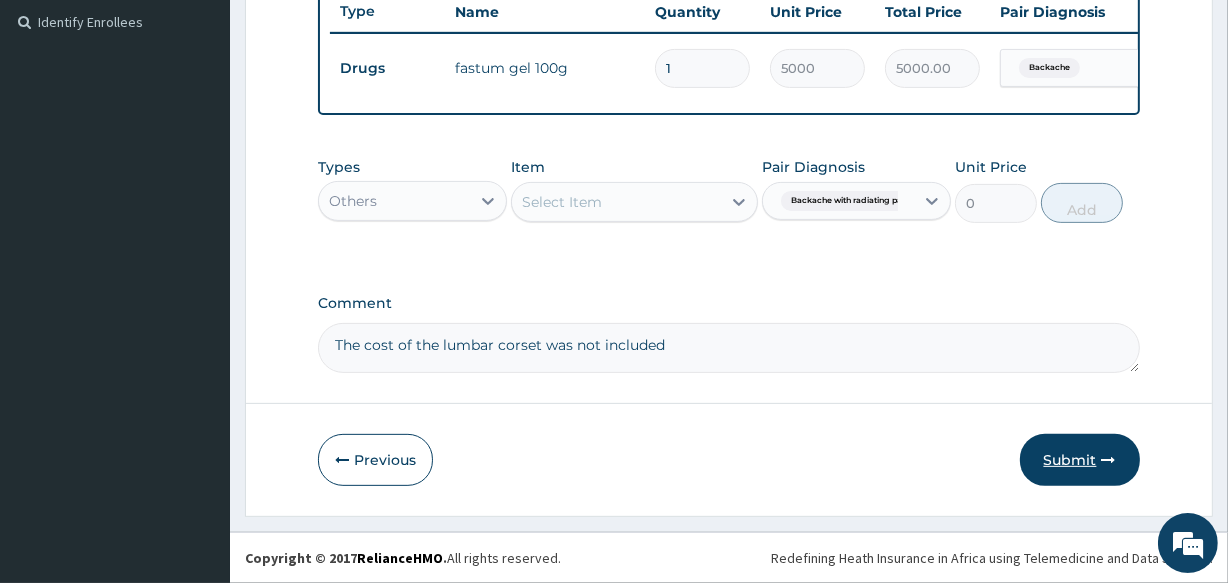 click on "Submit" at bounding box center (1080, 460) 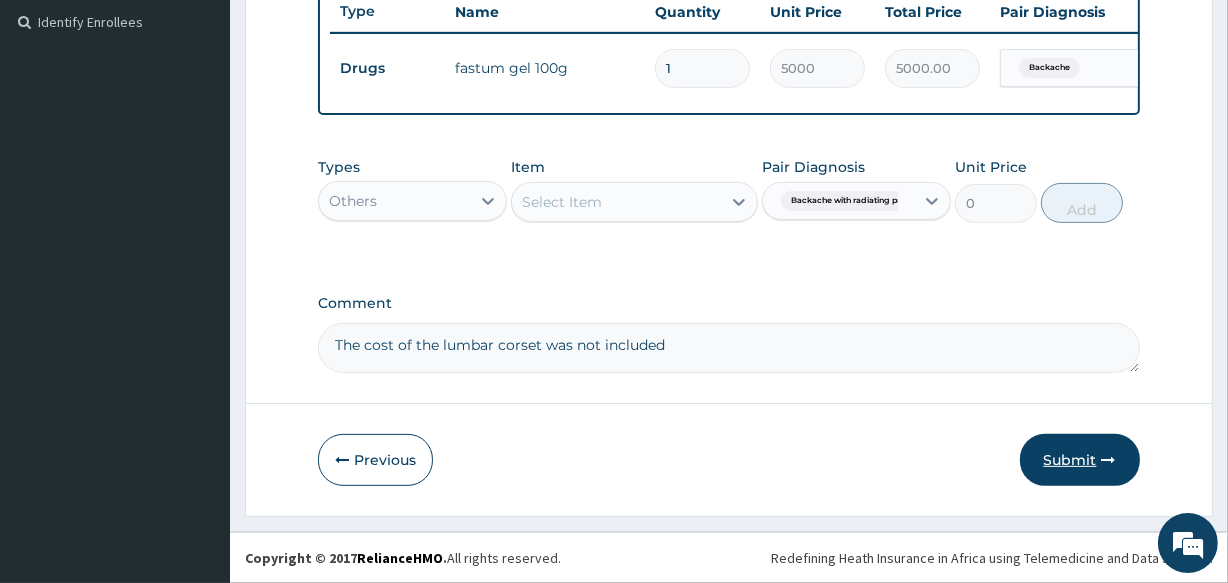 click on "Submit" at bounding box center [1080, 460] 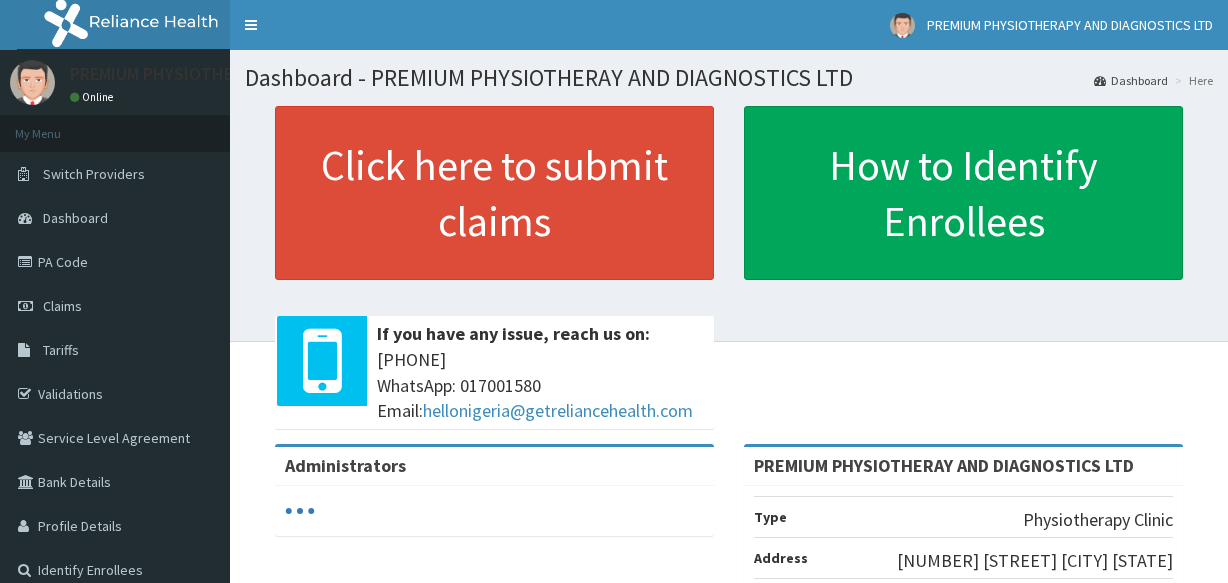 scroll, scrollTop: 0, scrollLeft: 0, axis: both 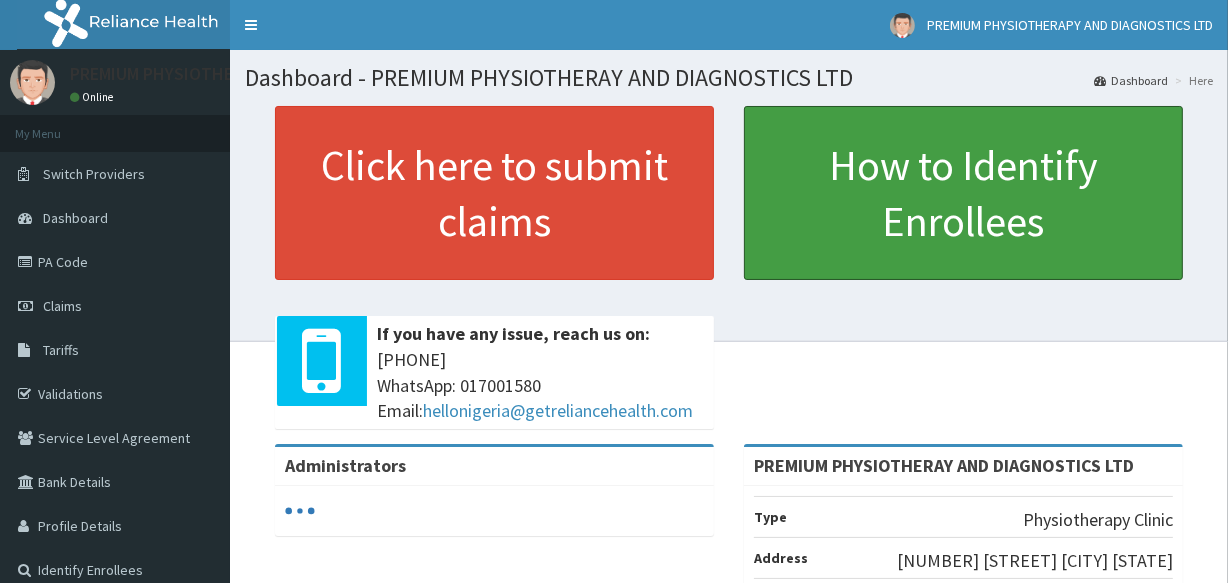 click on "How to Identify Enrollees" at bounding box center (963, 193) 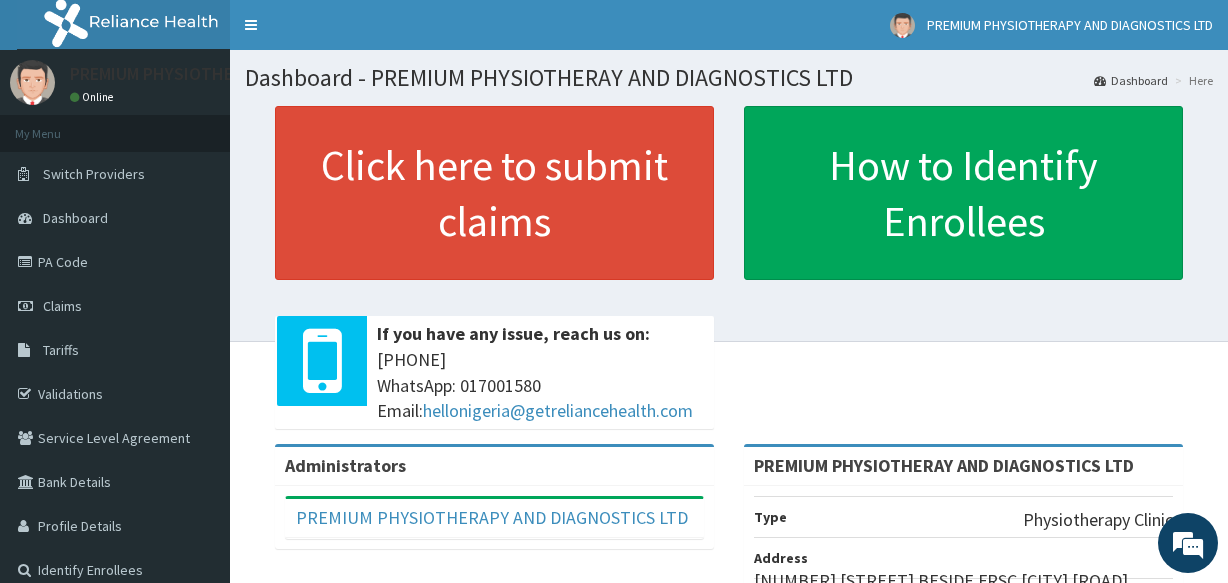 scroll, scrollTop: 0, scrollLeft: 0, axis: both 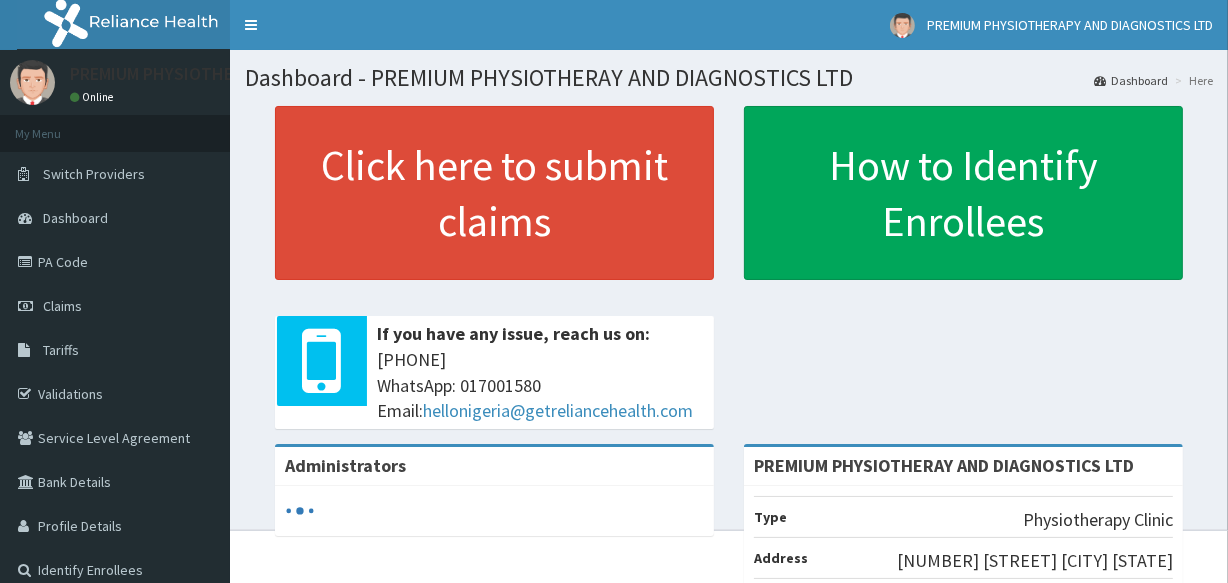 click 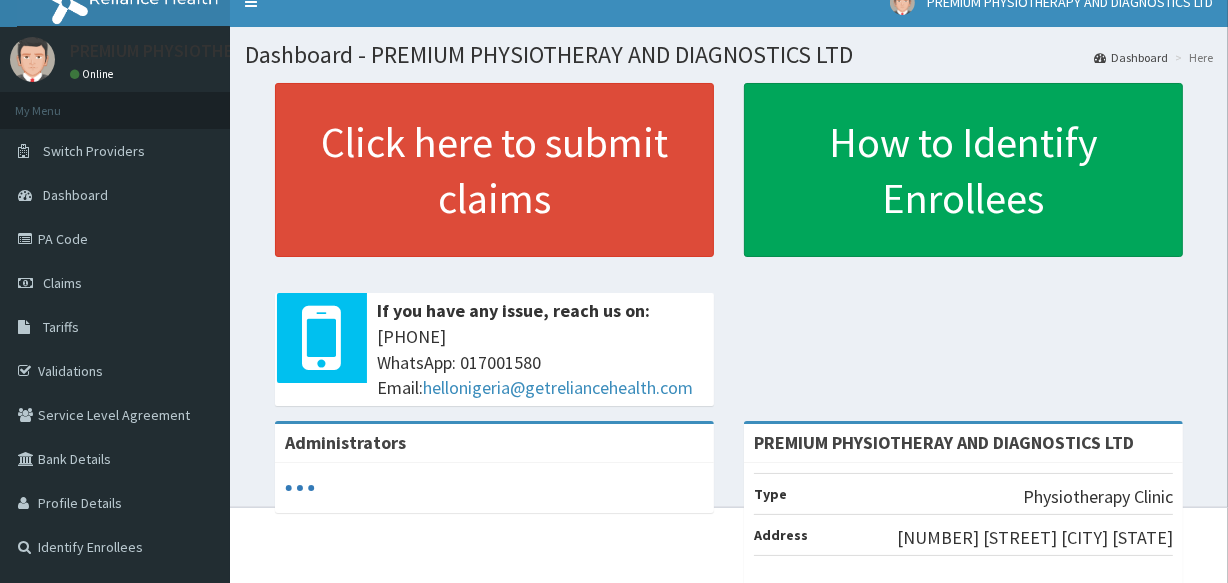 scroll, scrollTop: 0, scrollLeft: 0, axis: both 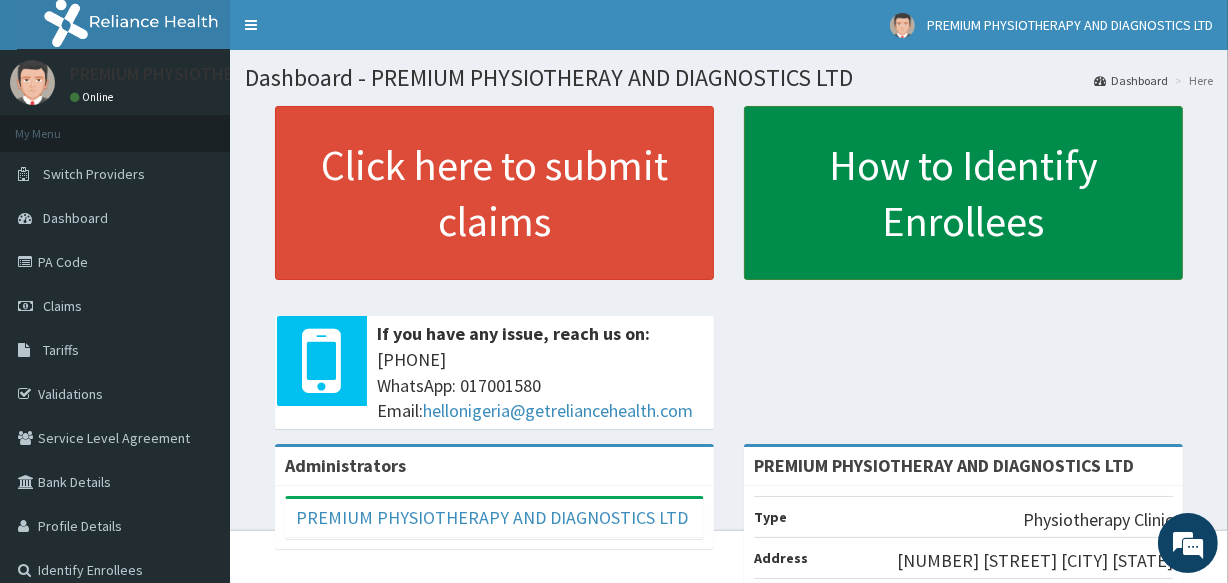 click on "How to Identify Enrollees" at bounding box center (963, 193) 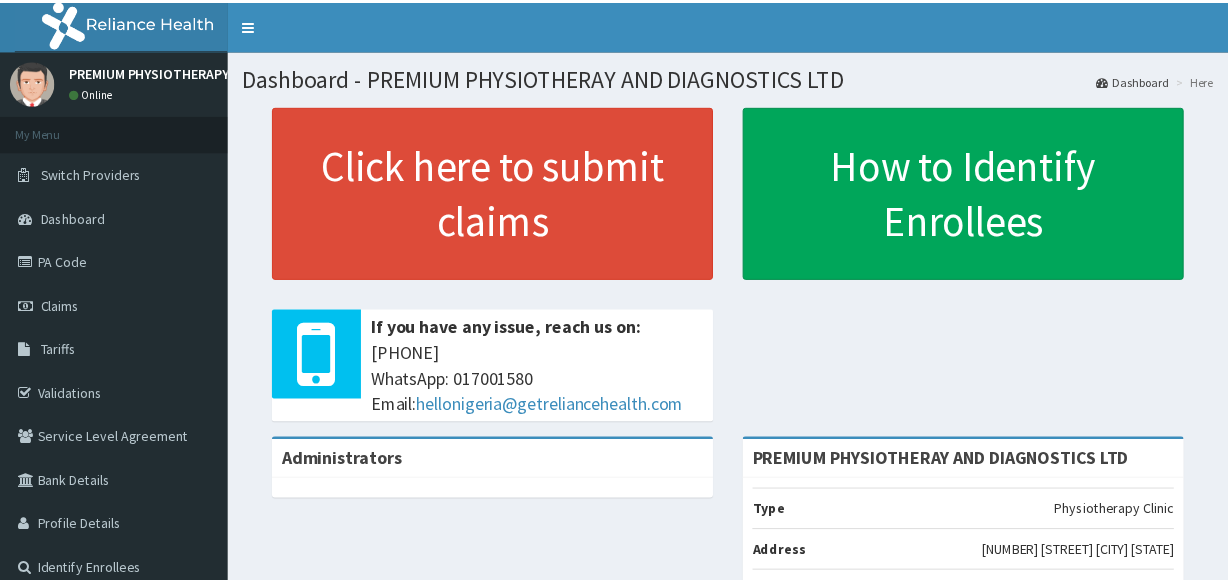 scroll, scrollTop: 0, scrollLeft: 0, axis: both 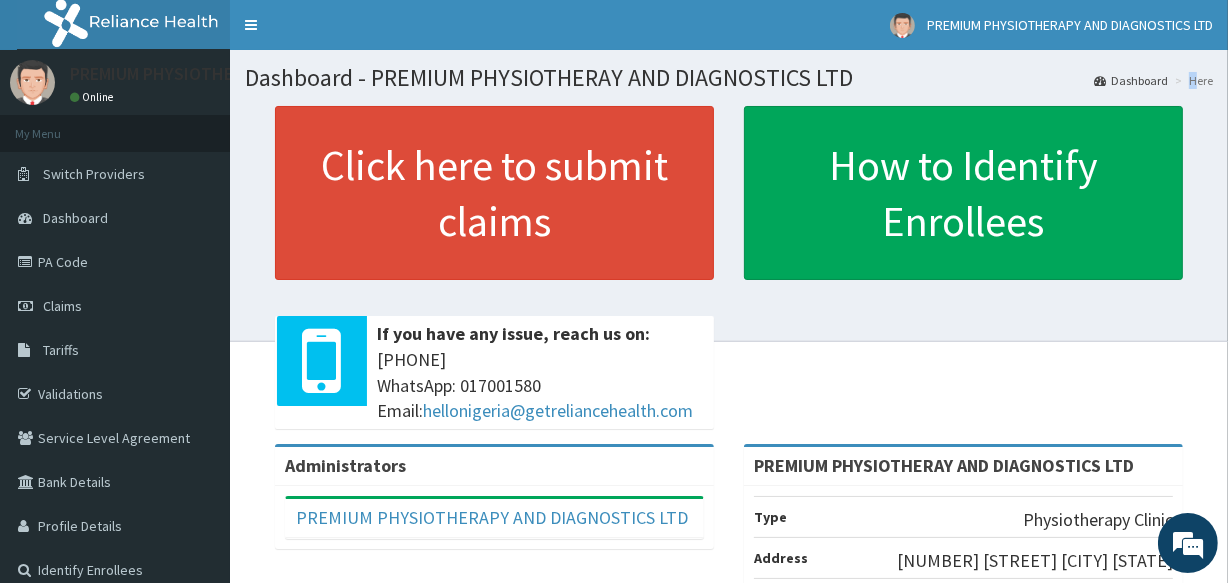 drag, startPoint x: 1200, startPoint y: 83, endPoint x: 1176, endPoint y: 80, distance: 24.186773 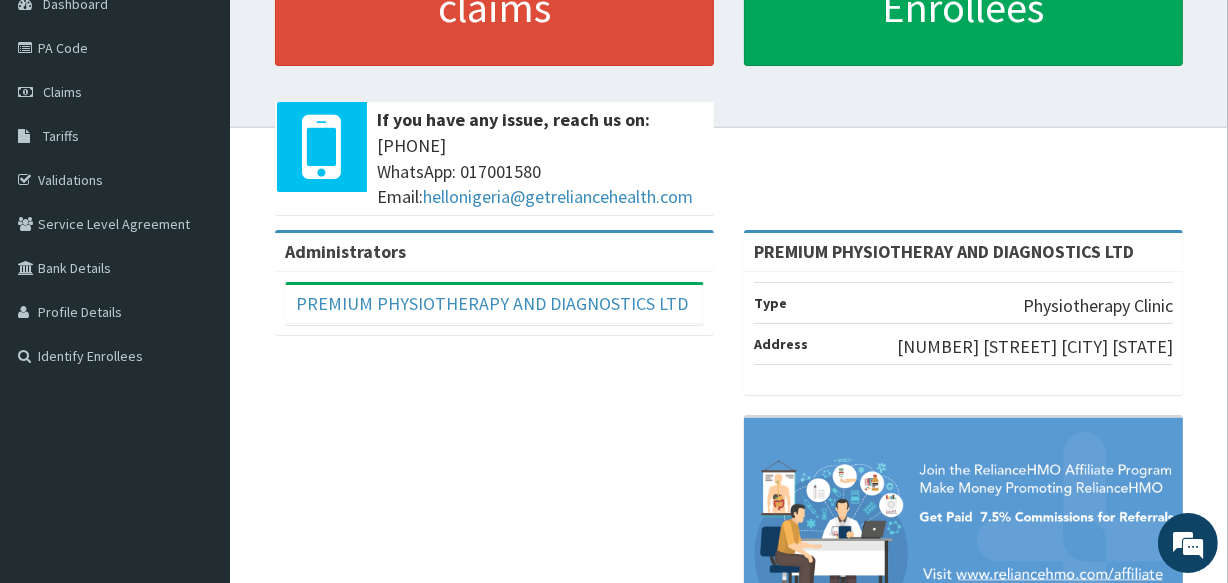 scroll, scrollTop: 332, scrollLeft: 0, axis: vertical 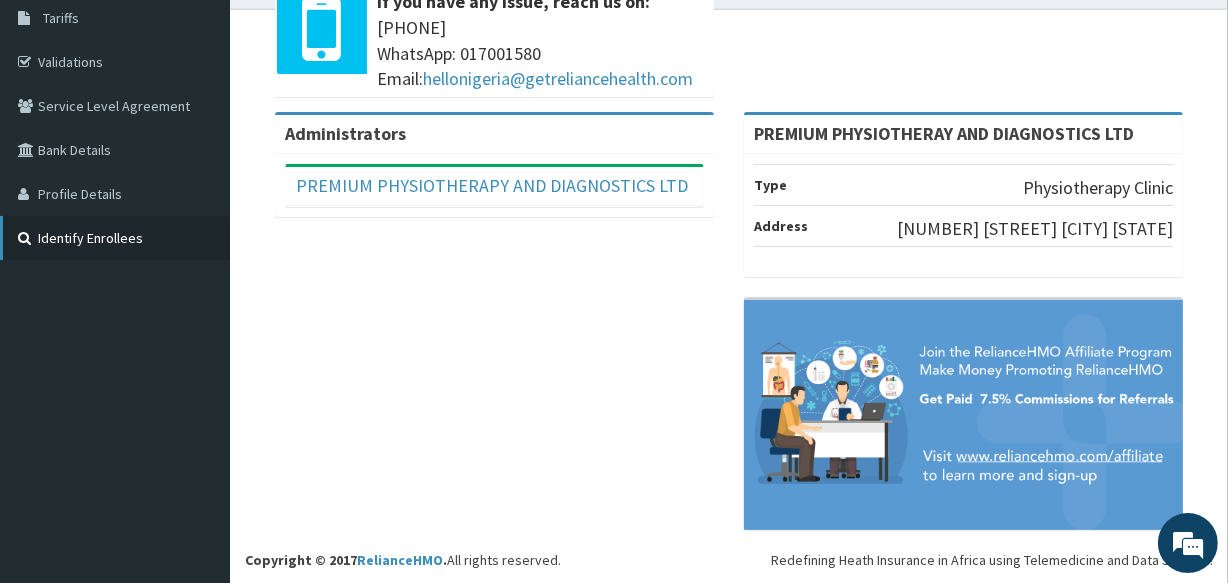 click on "Identify Enrollees" at bounding box center (115, 238) 